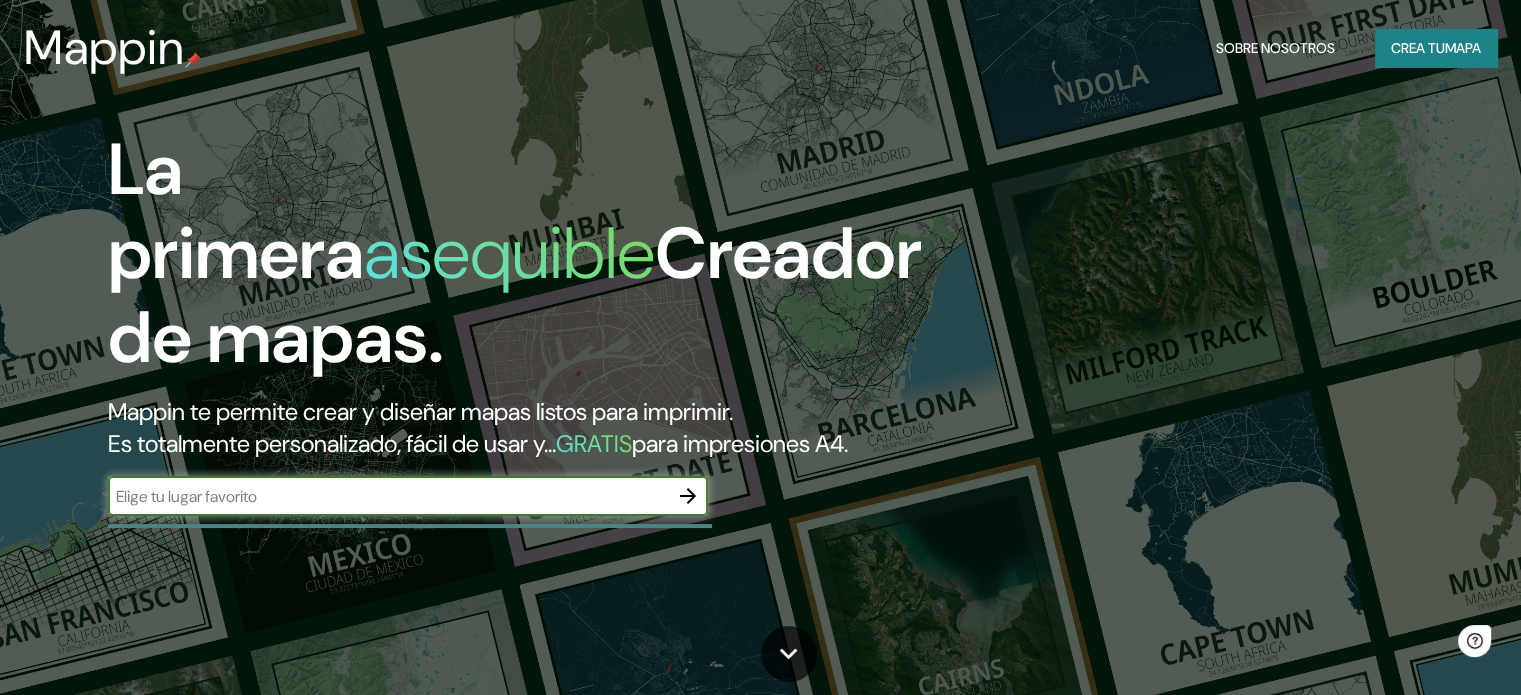 scroll, scrollTop: 0, scrollLeft: 0, axis: both 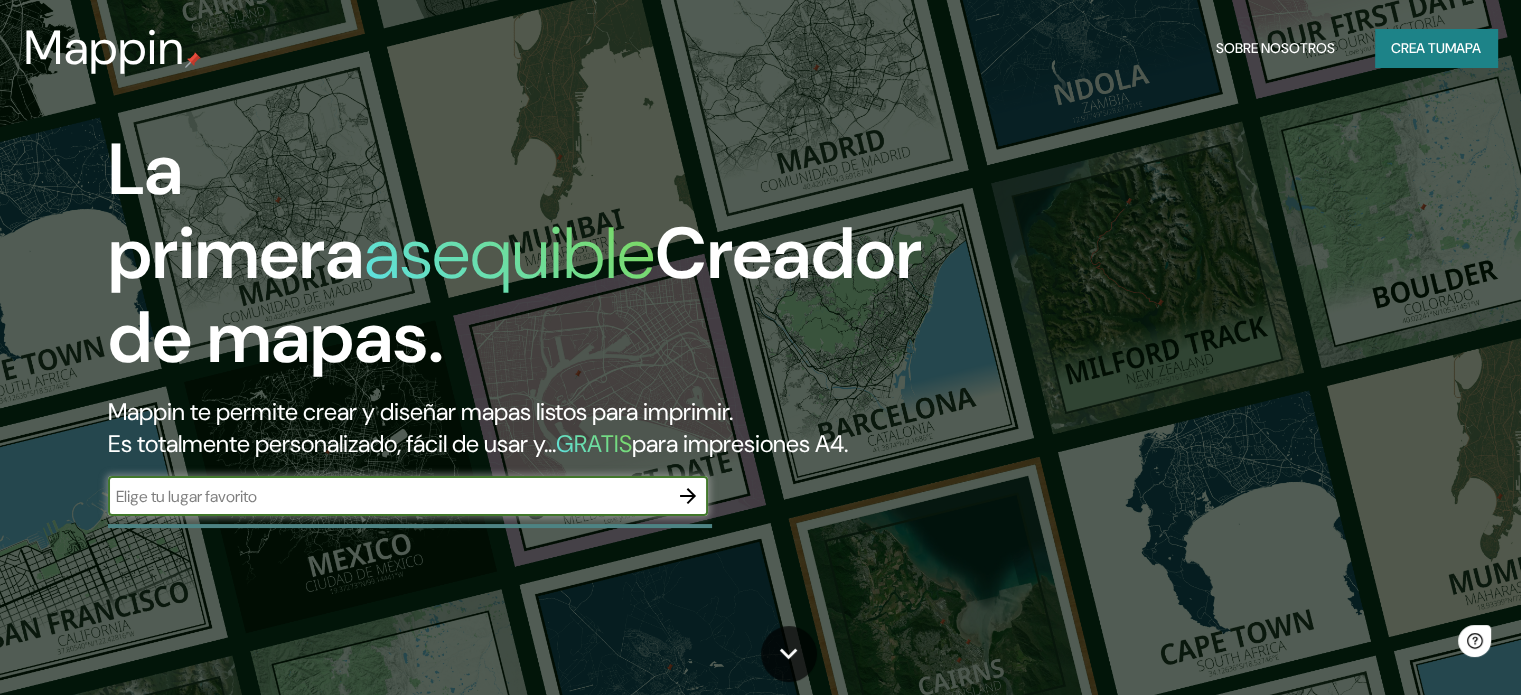 click at bounding box center [388, 496] 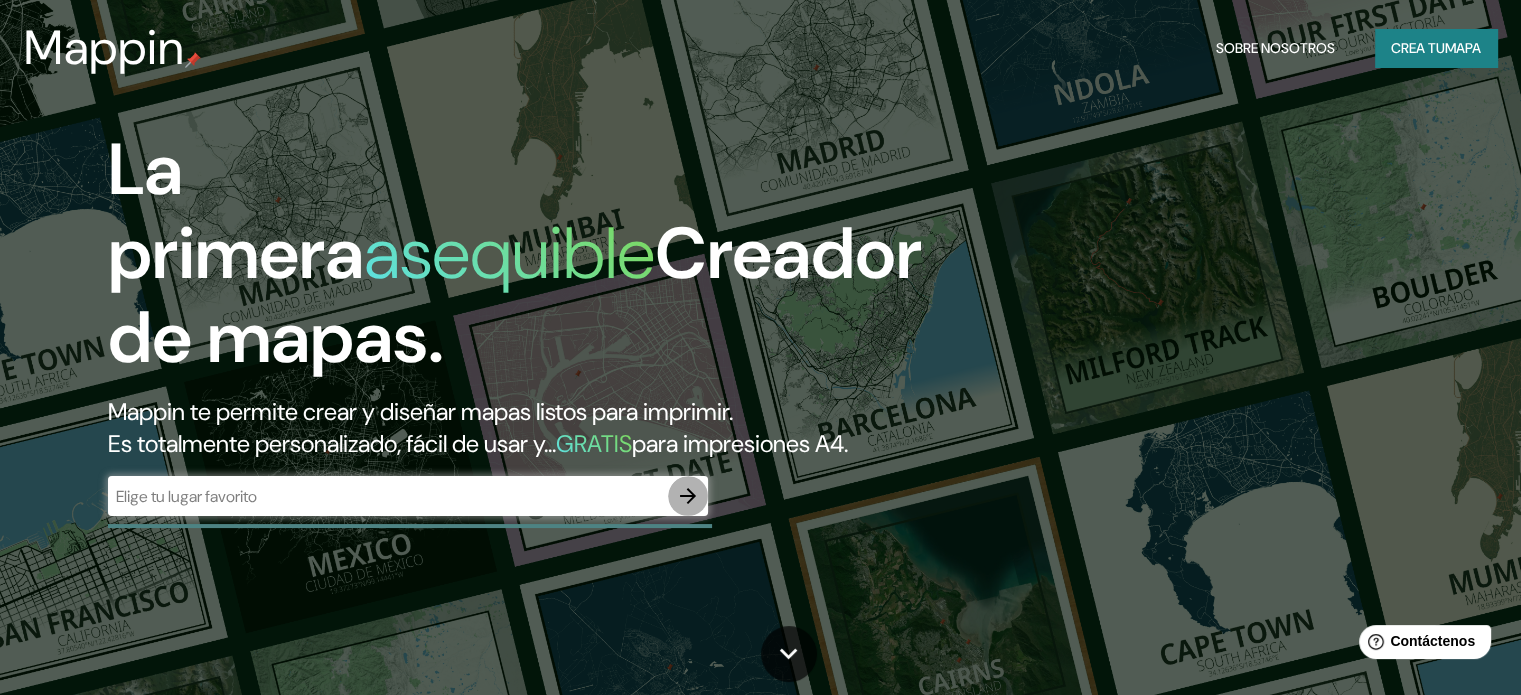 click at bounding box center [688, 496] 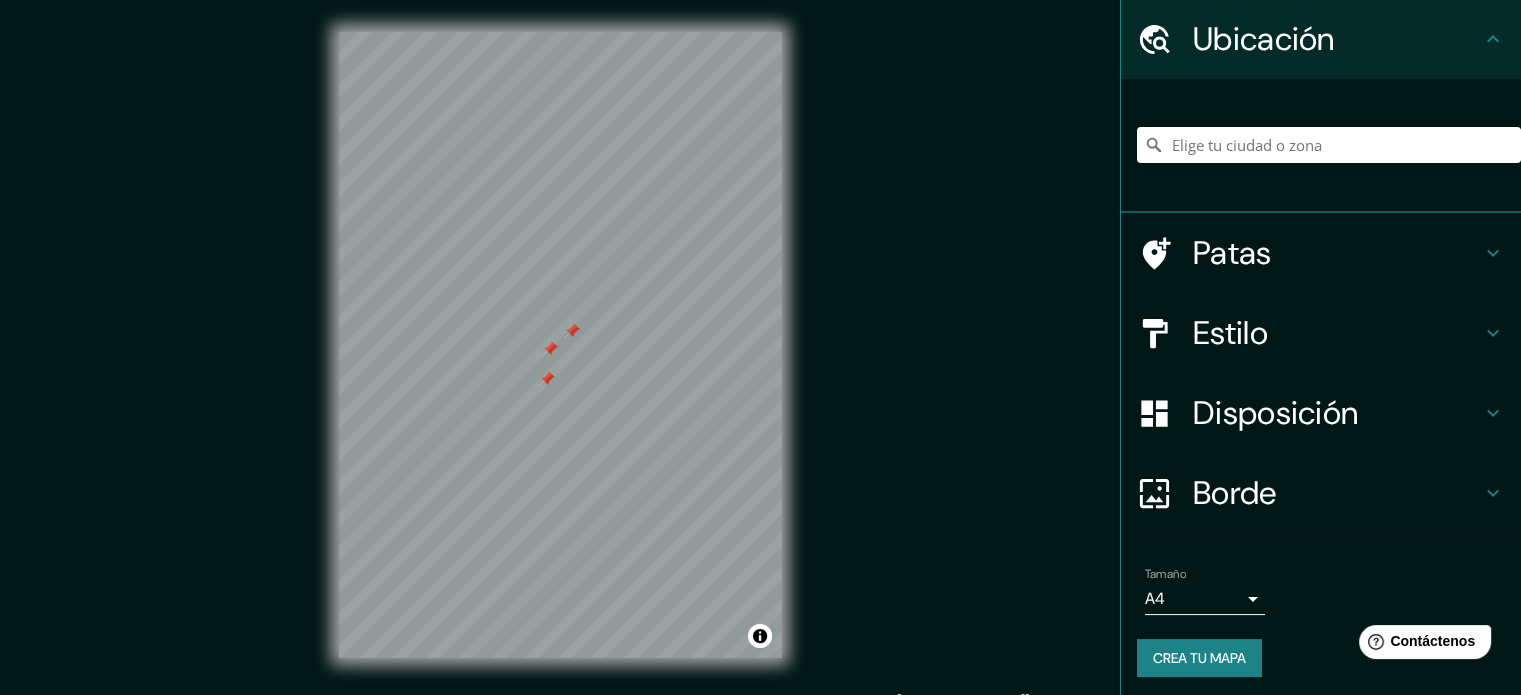 scroll, scrollTop: 69, scrollLeft: 0, axis: vertical 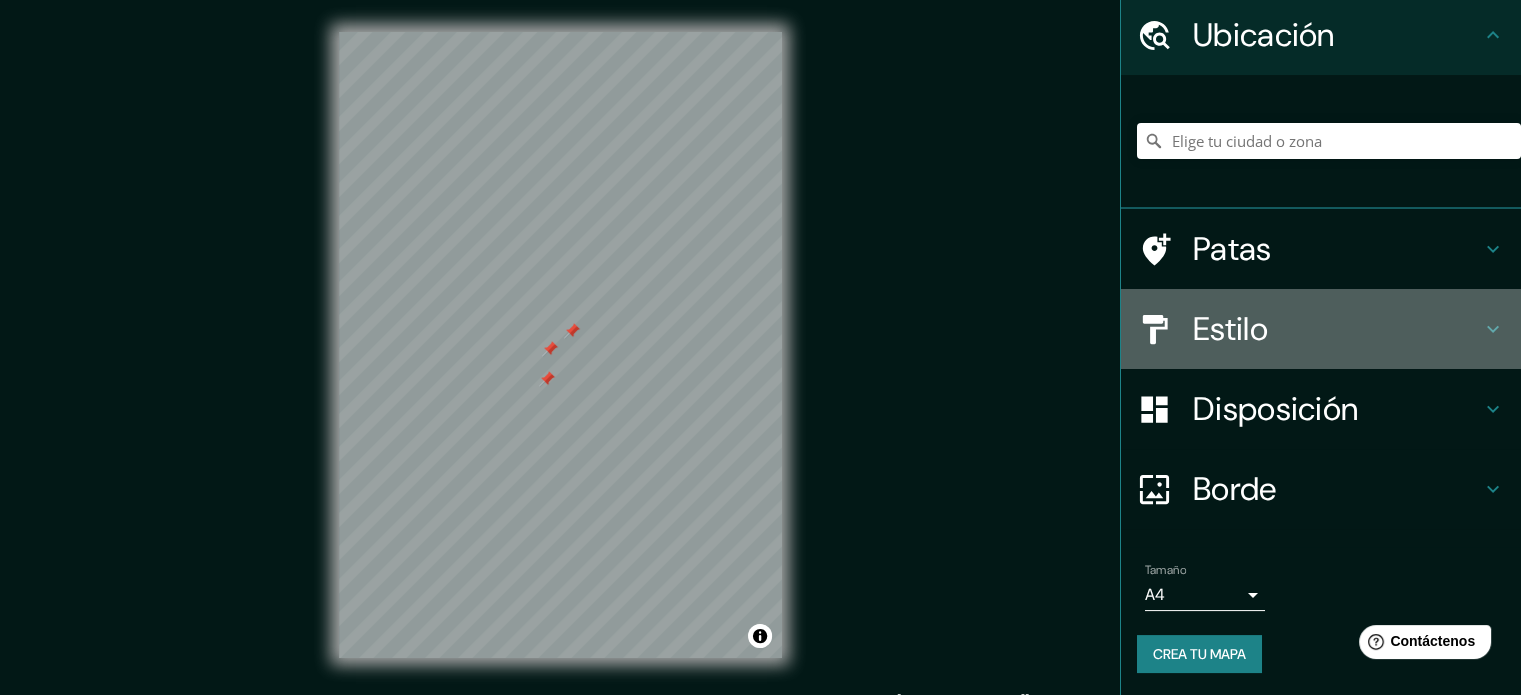 click on "Estilo" at bounding box center (1337, 329) 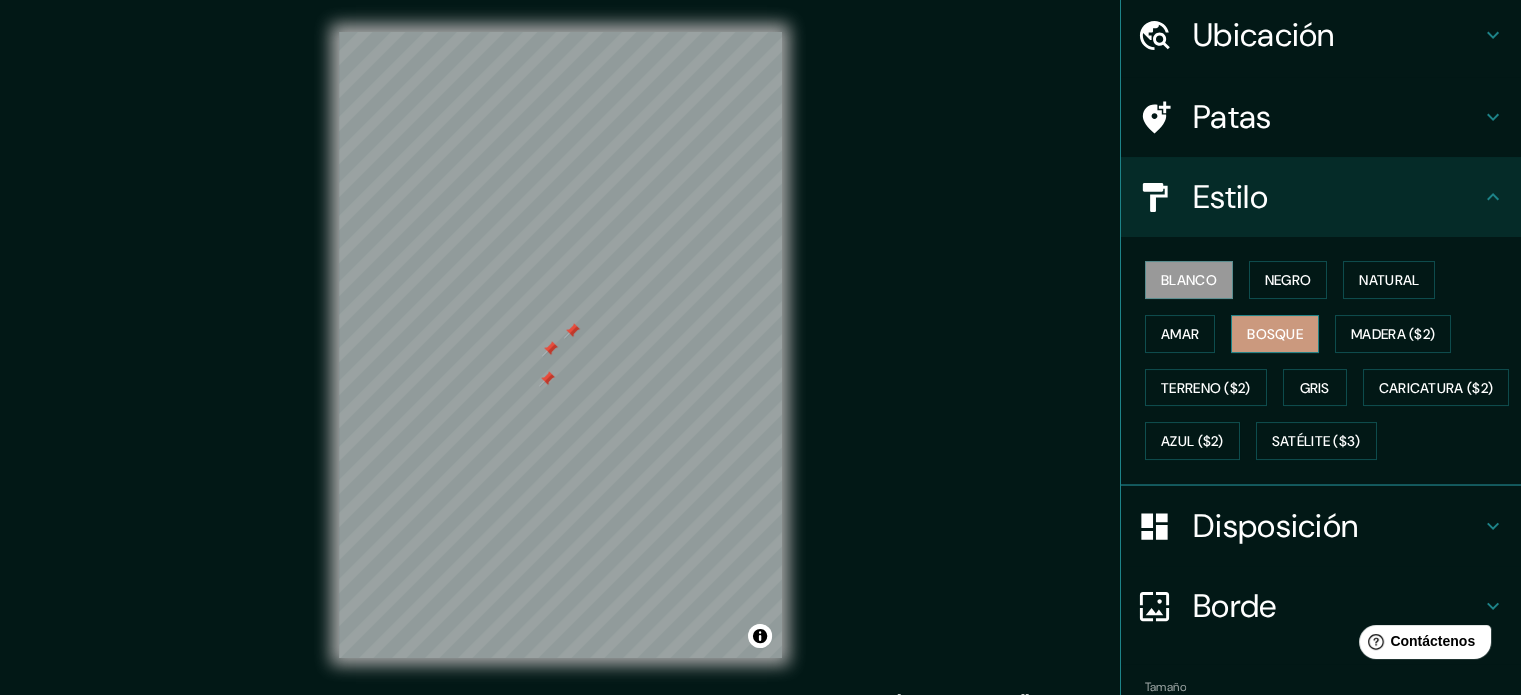 click on "Bosque" at bounding box center (1275, 334) 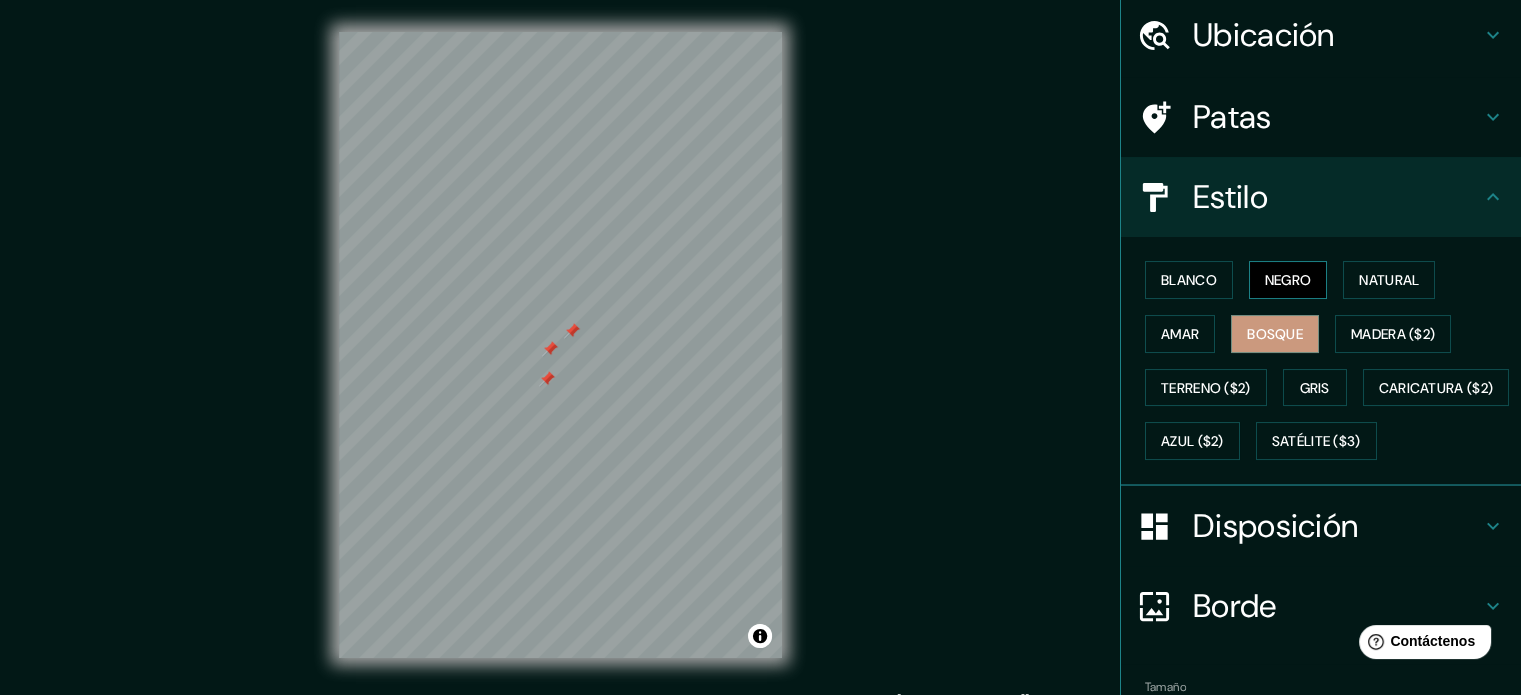 click on "Negro" at bounding box center [1288, 280] 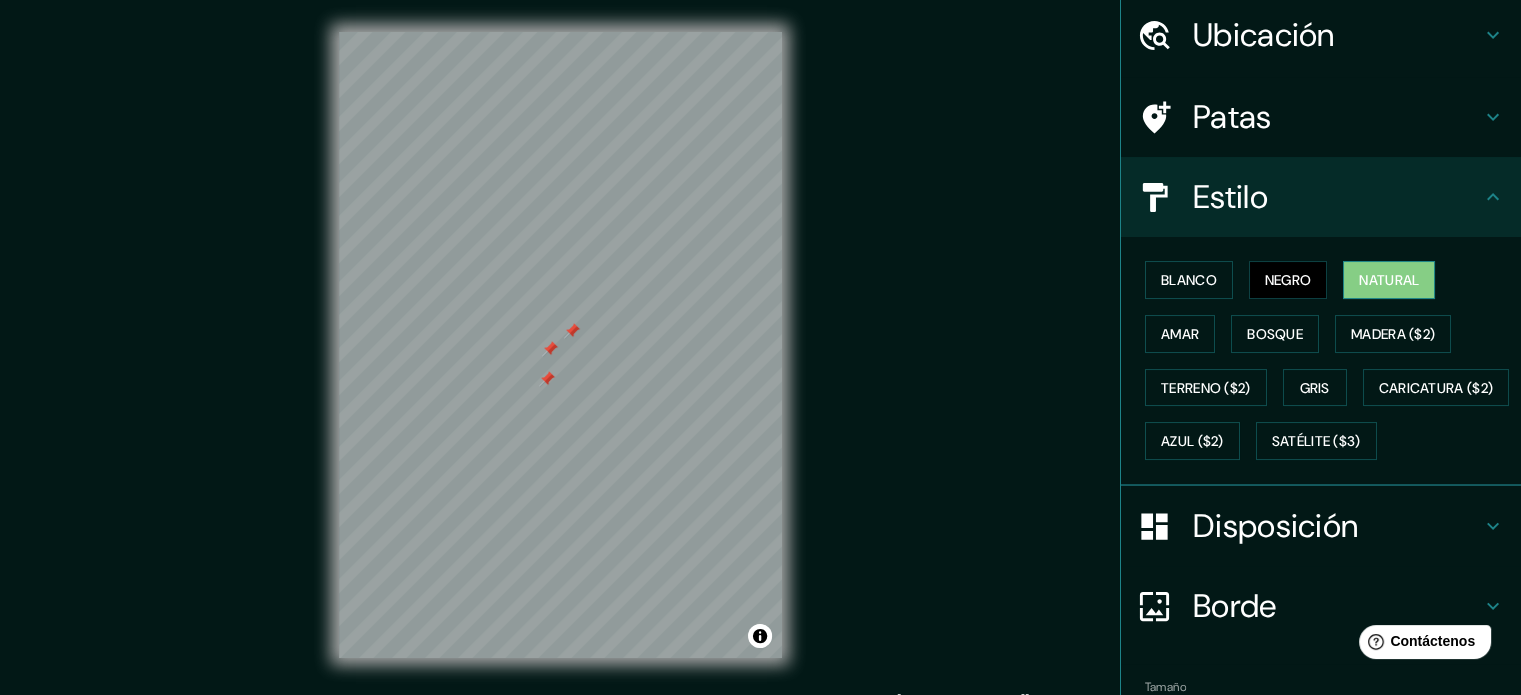 click on "Natural" at bounding box center [1389, 280] 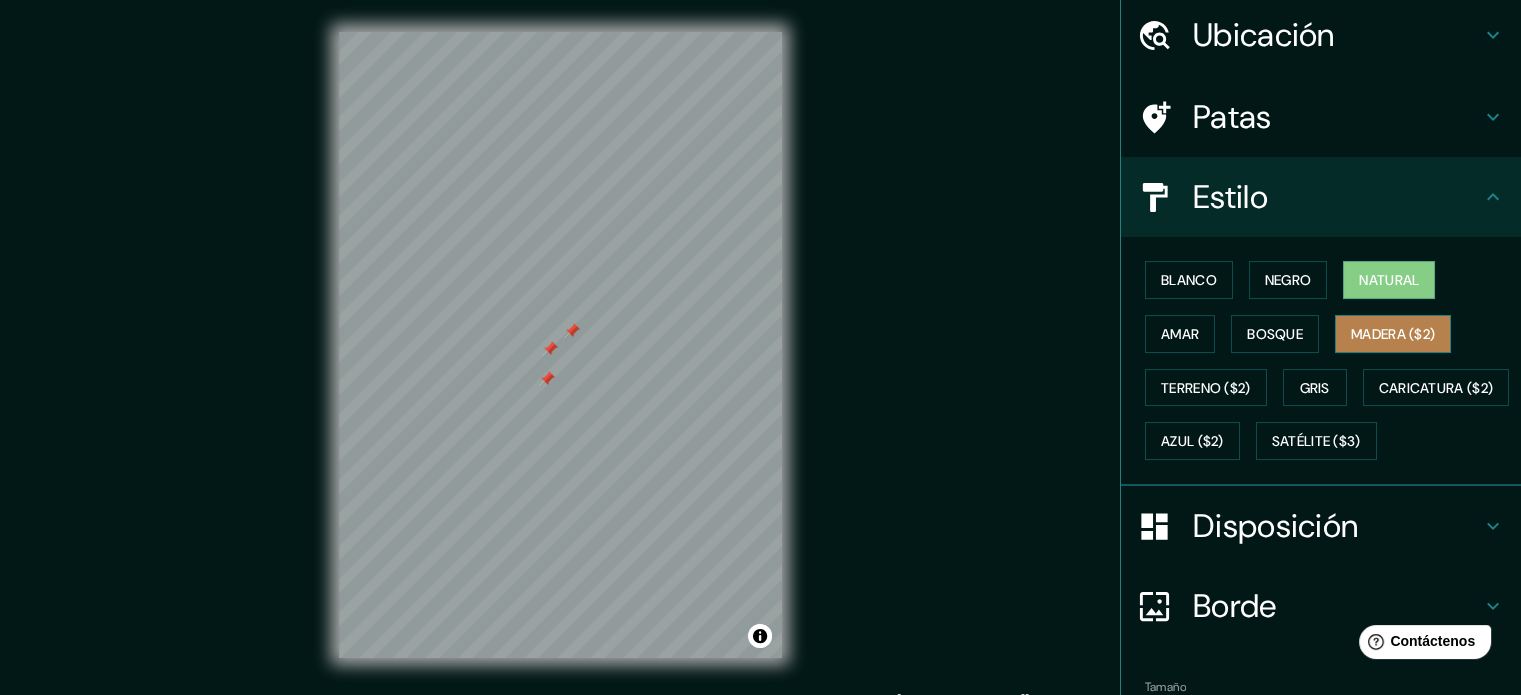 click on "Madera ($2)" at bounding box center (1393, 334) 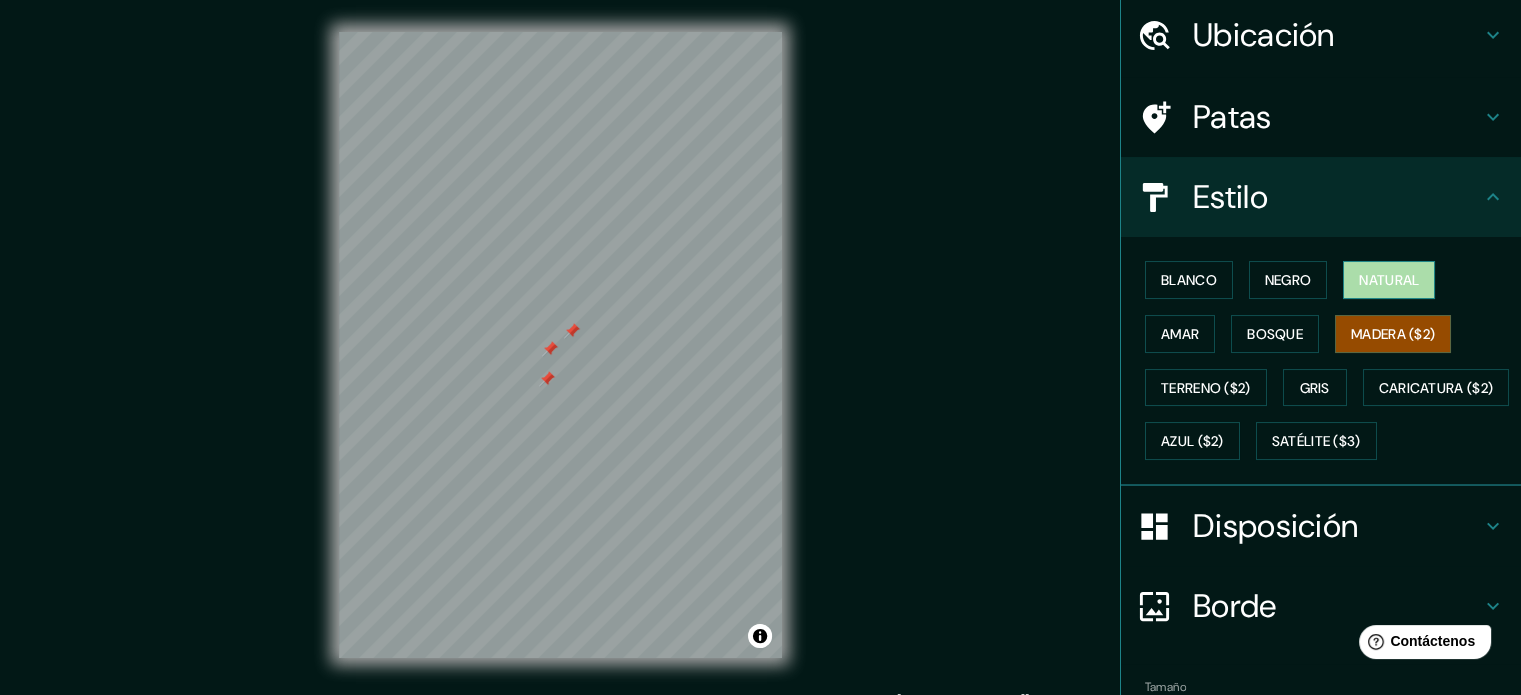 click on "Natural" at bounding box center [1389, 280] 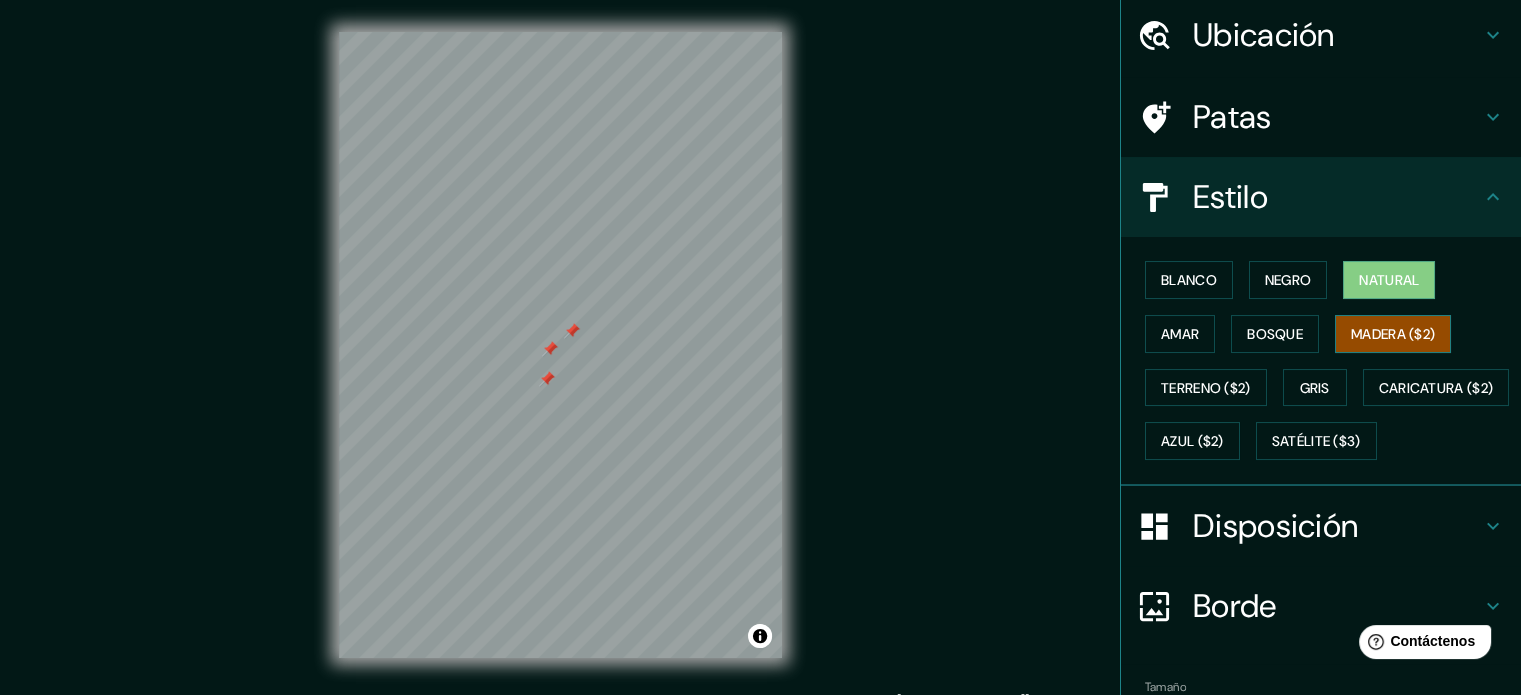 click on "Madera ($2)" at bounding box center (1393, 334) 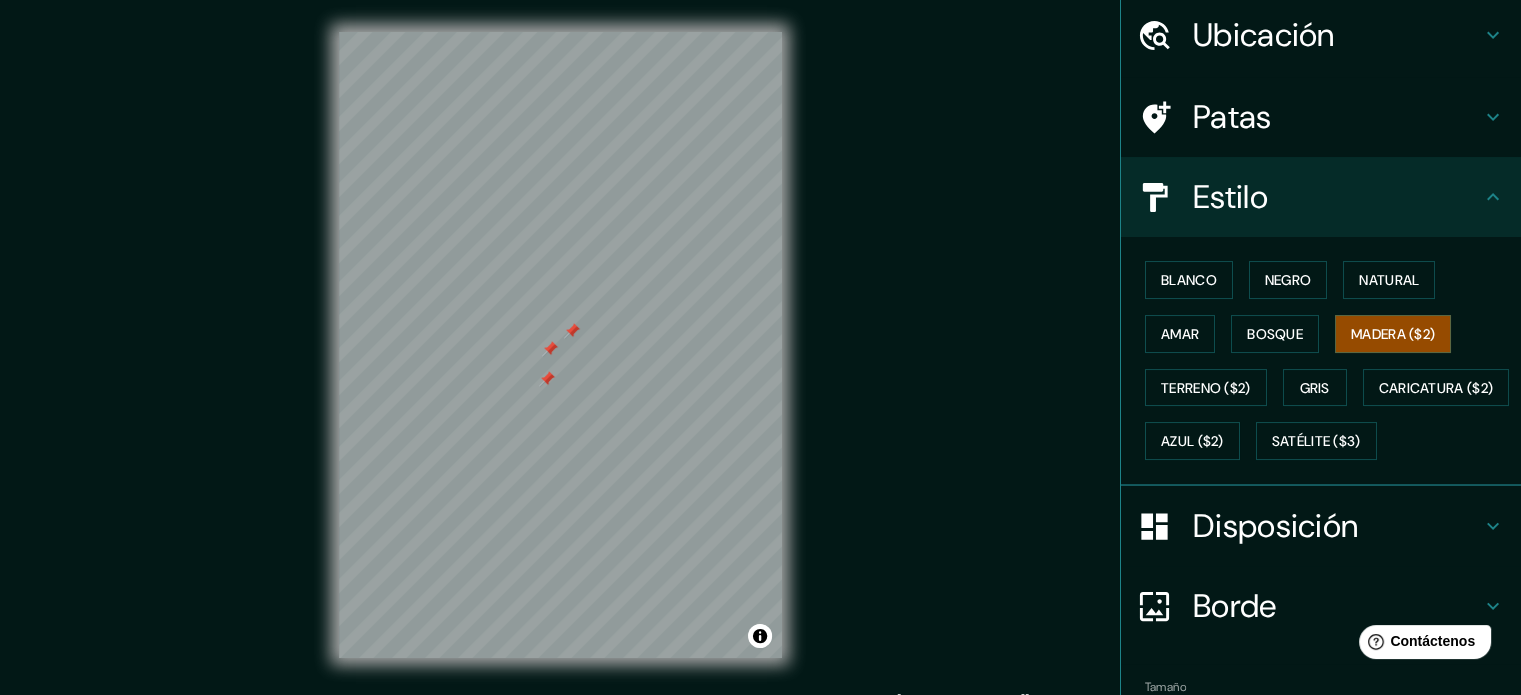 click on "Blanco Negro Natural Amar Bosque Madera ($2) Terreno ($2) Gris Caricatura ($2) Azul ($2) Satélite ($3)" at bounding box center (1329, 360) 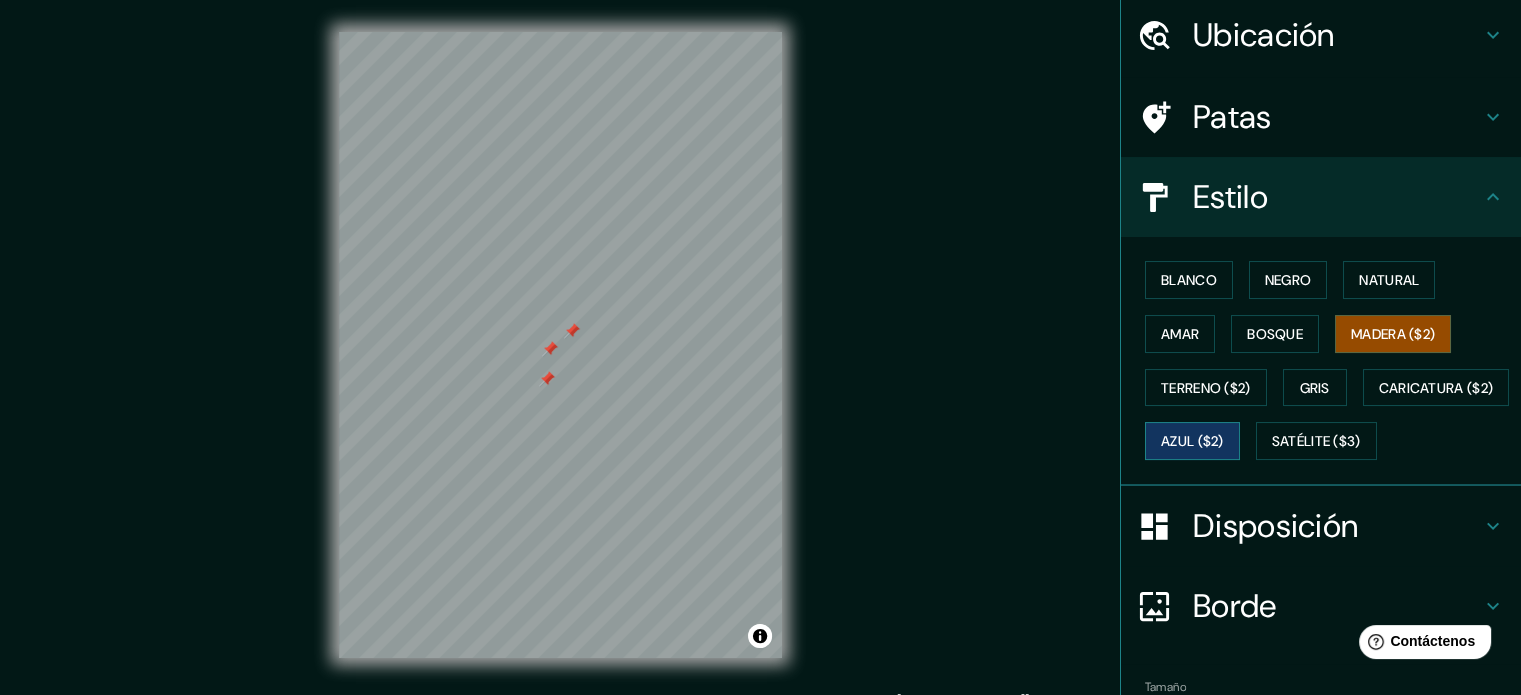 click on "Azul ($2)" at bounding box center (1192, 442) 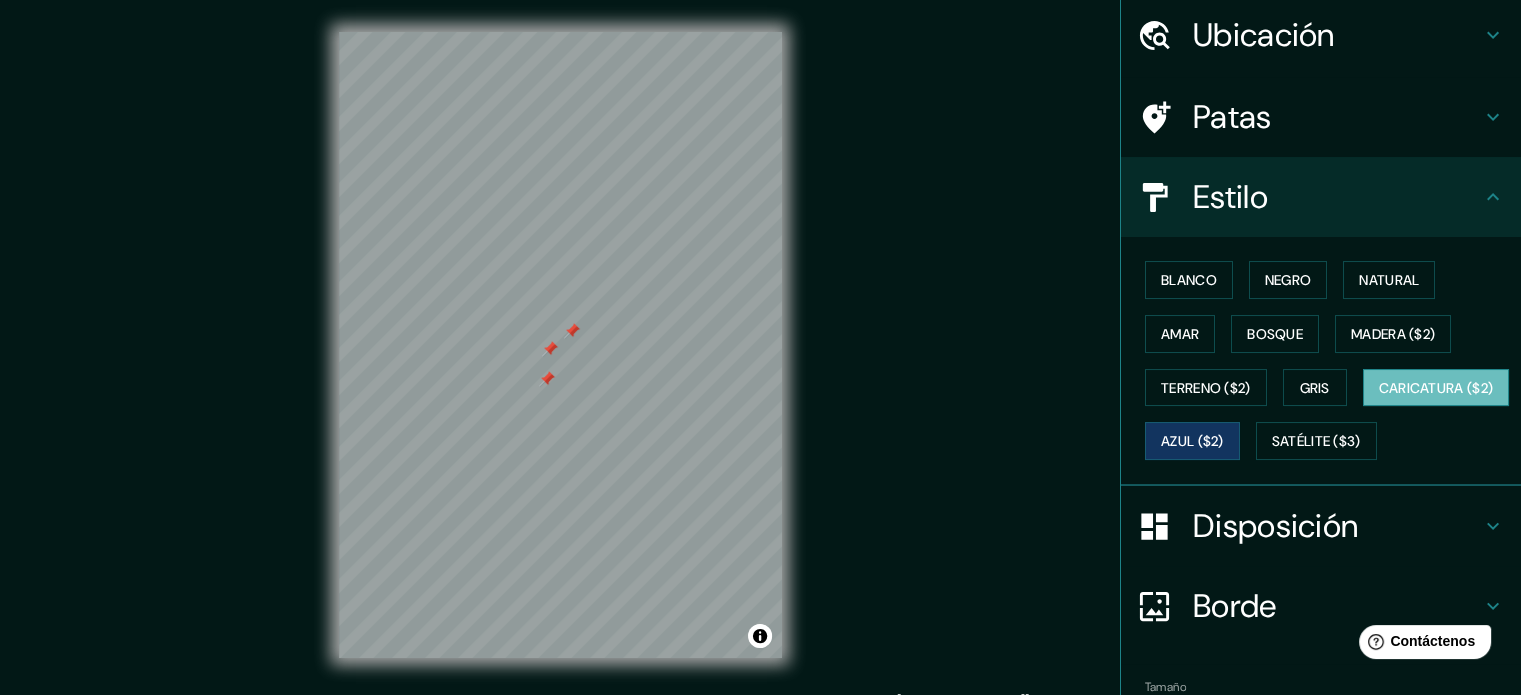 click on "Caricatura ($2)" at bounding box center [1436, 388] 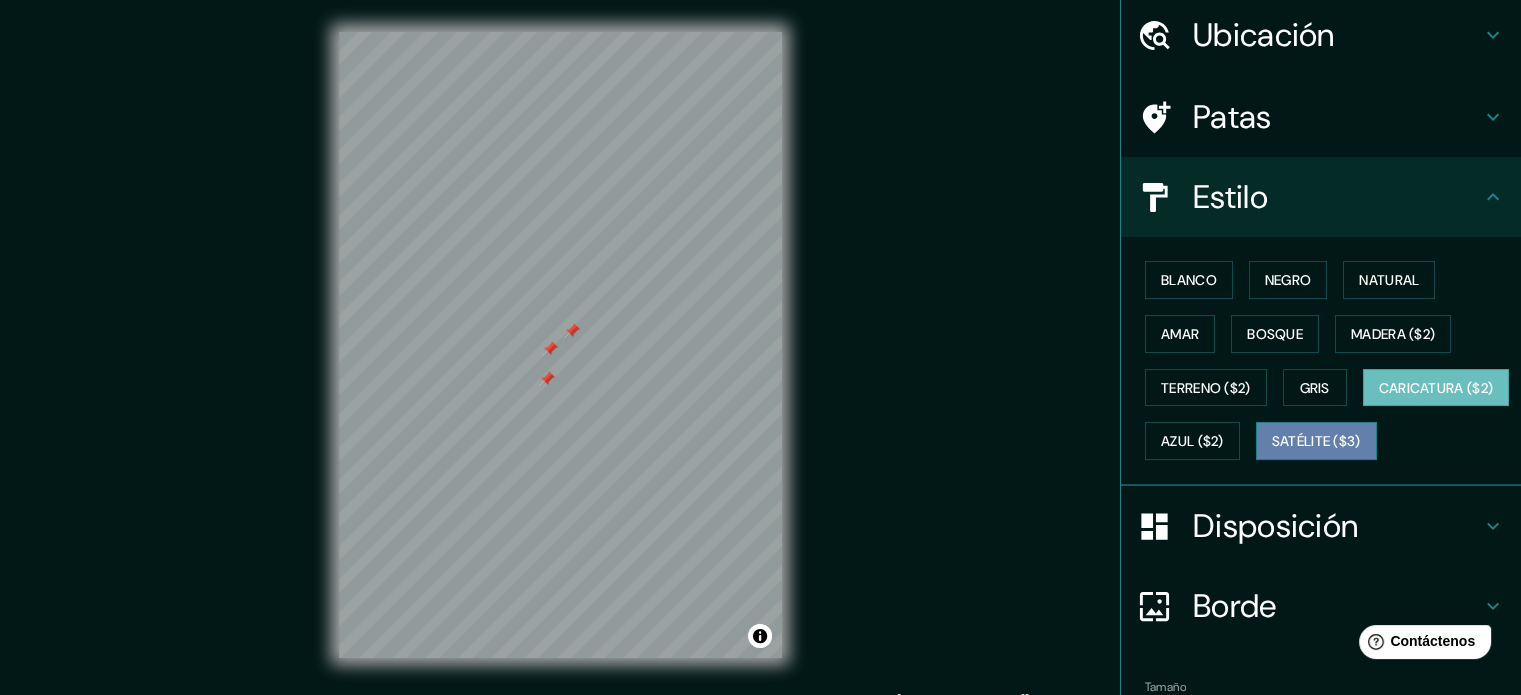 click on "Satélite ($3)" at bounding box center [1316, 441] 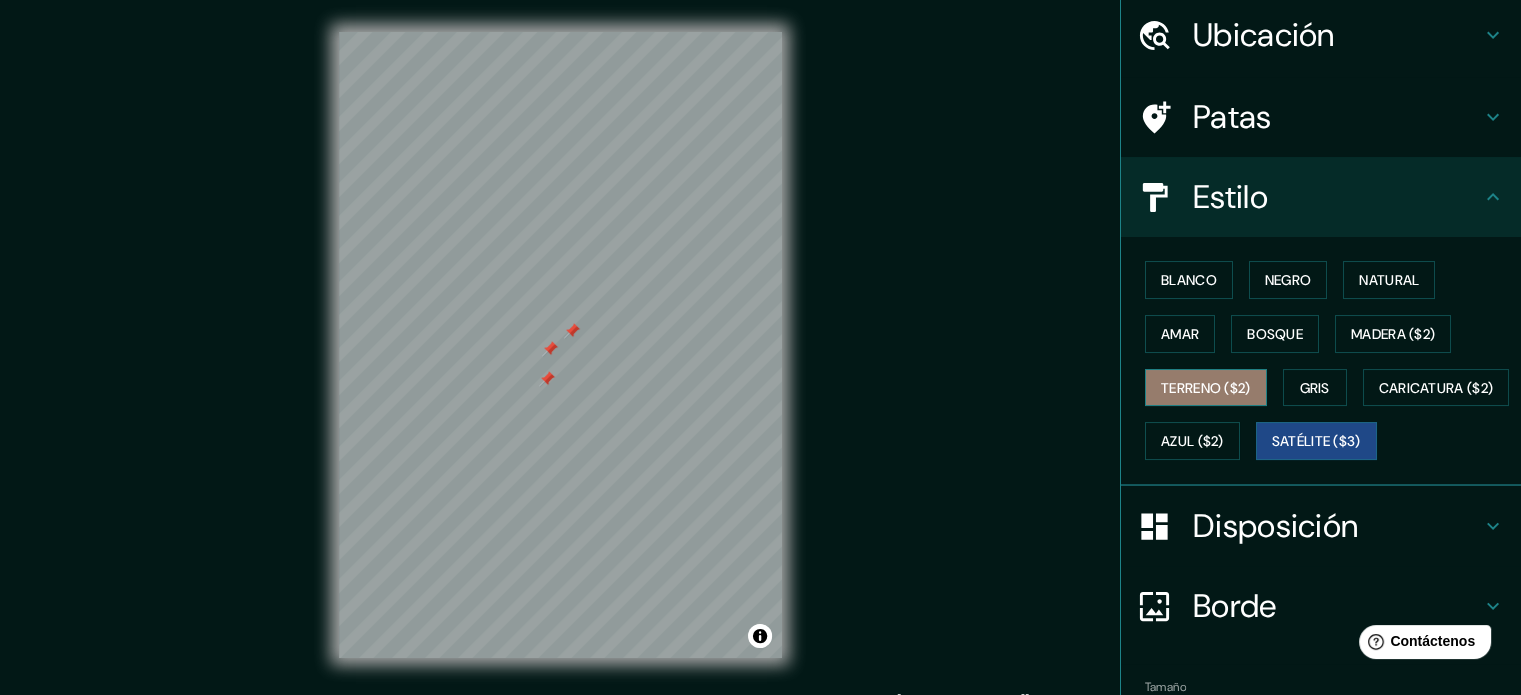 click on "Terreno ($2)" at bounding box center (1206, 388) 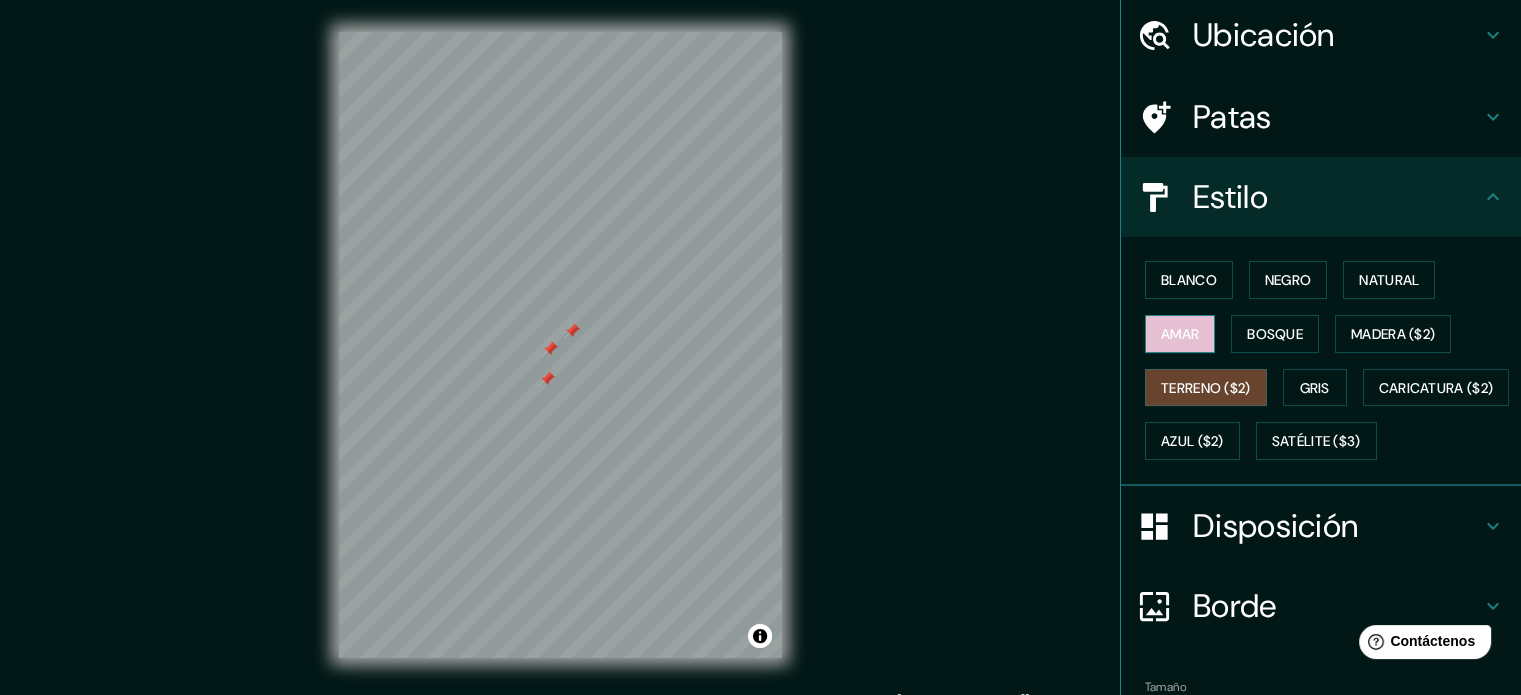 click on "Amar" at bounding box center (1180, 334) 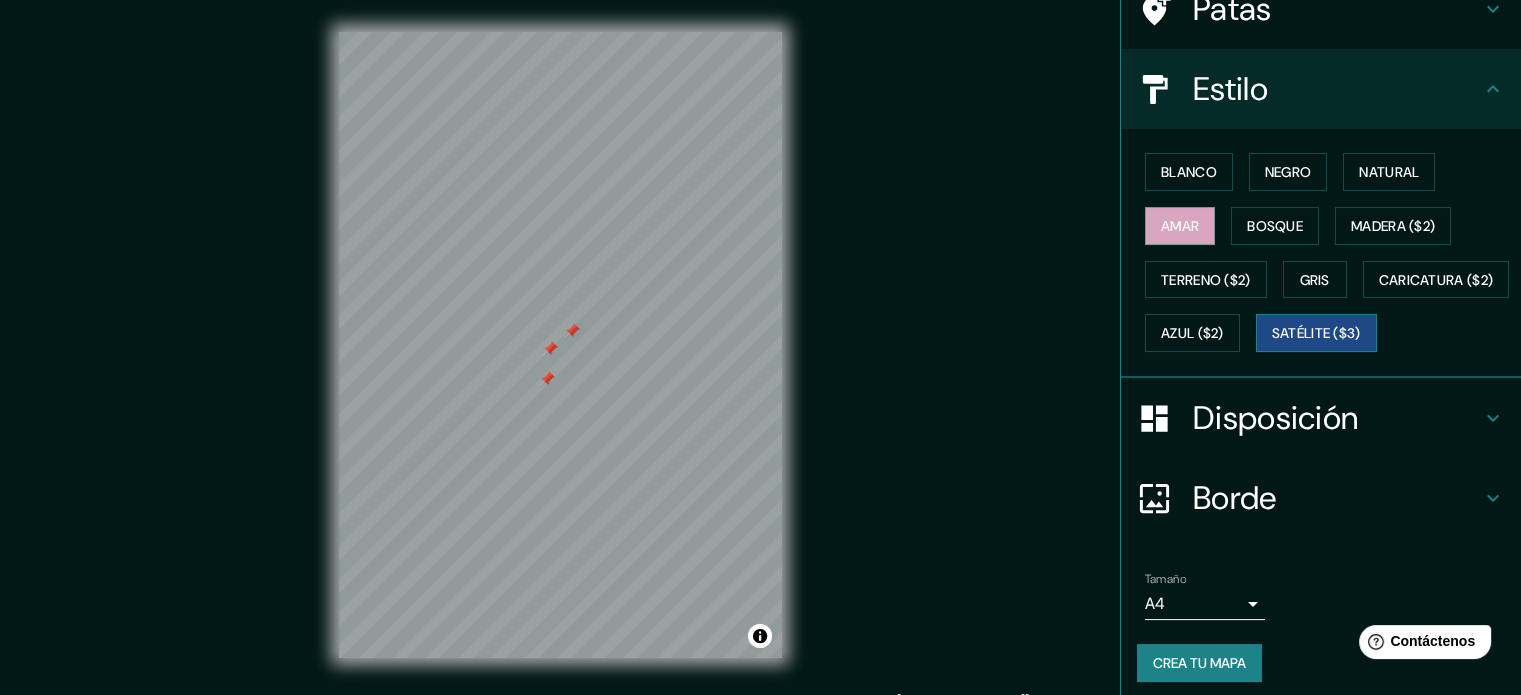 scroll, scrollTop: 236, scrollLeft: 0, axis: vertical 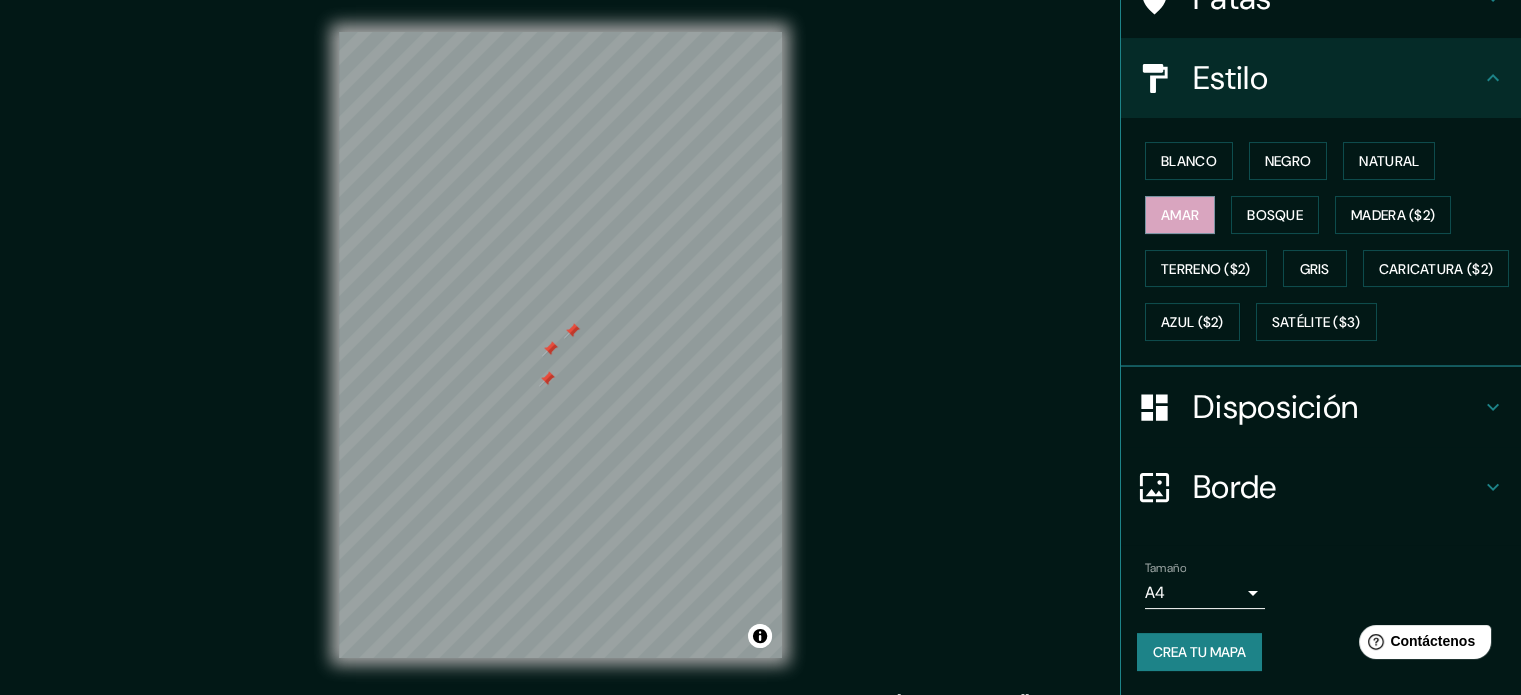 click on "Disposición" at bounding box center [1275, 407] 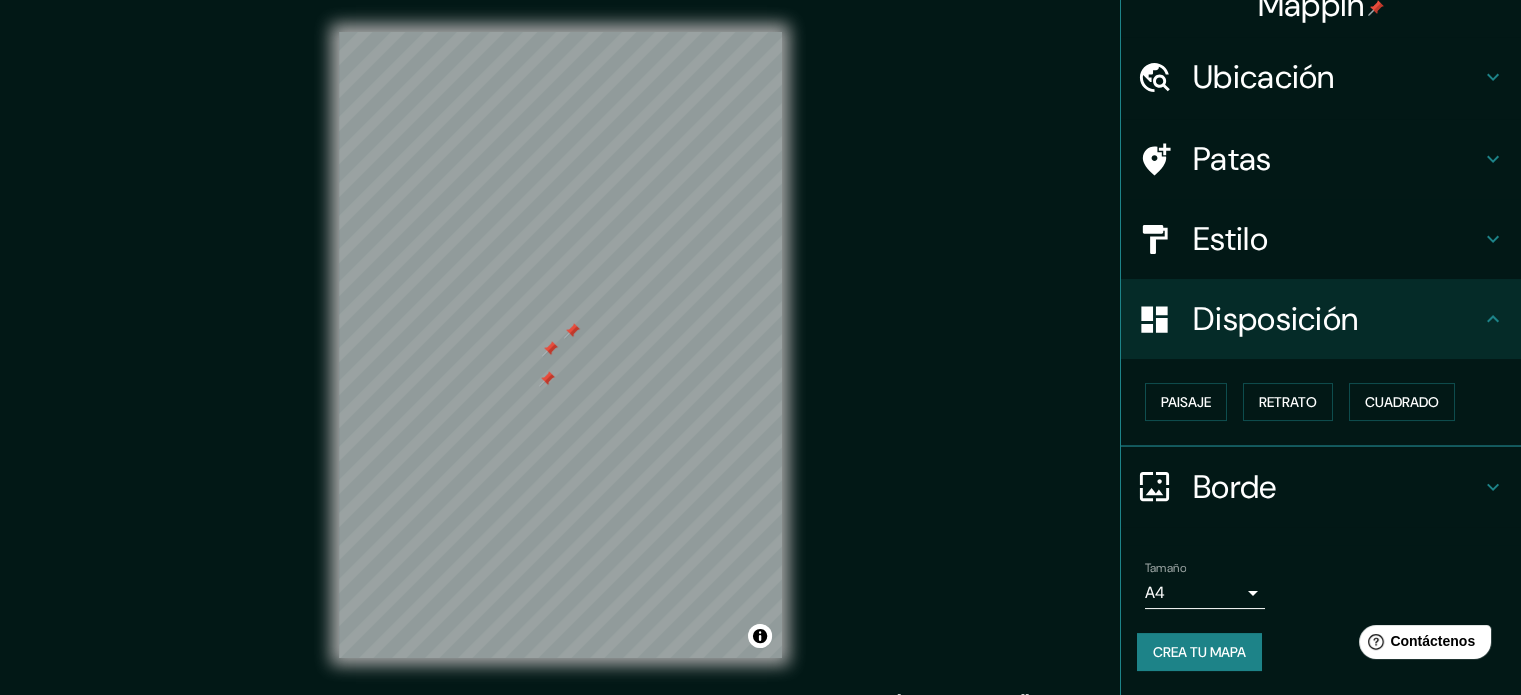 scroll, scrollTop: 24, scrollLeft: 0, axis: vertical 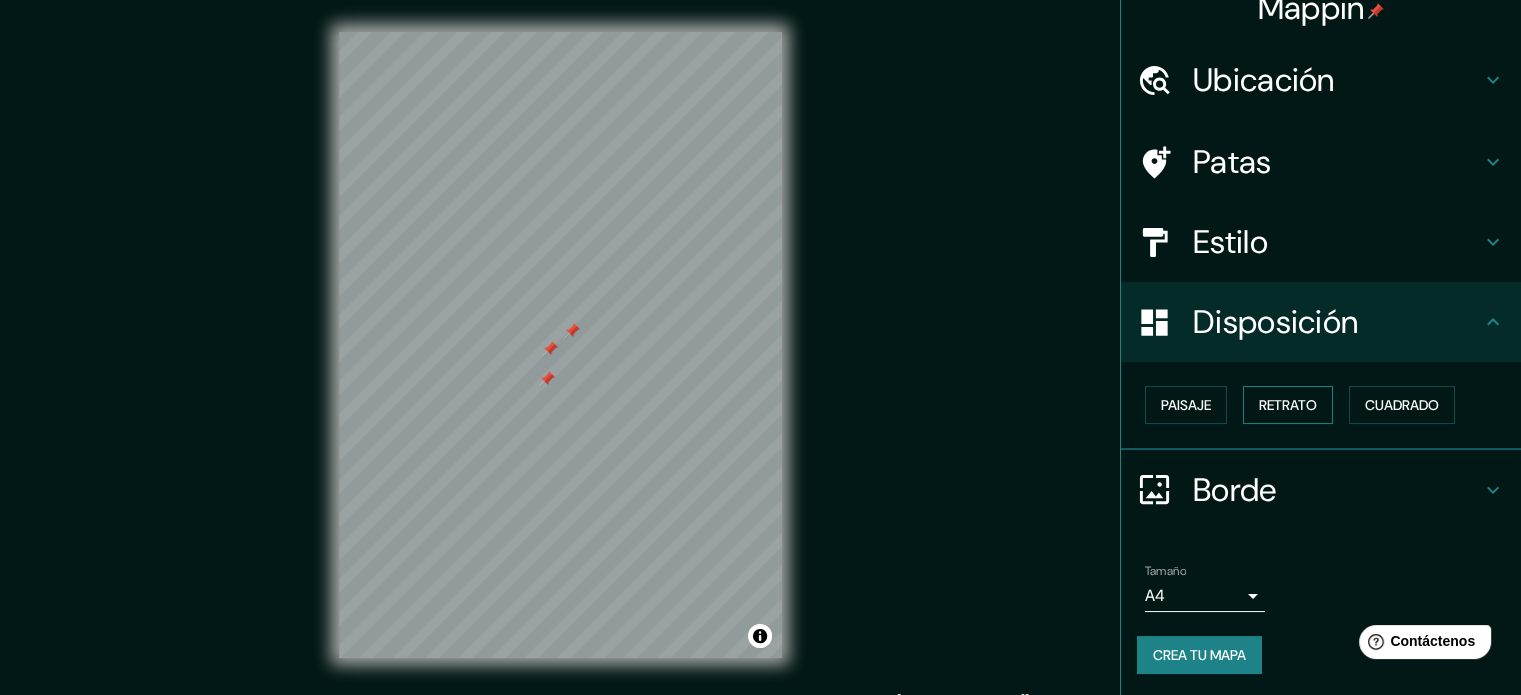 click on "Retrato" at bounding box center [1288, 405] 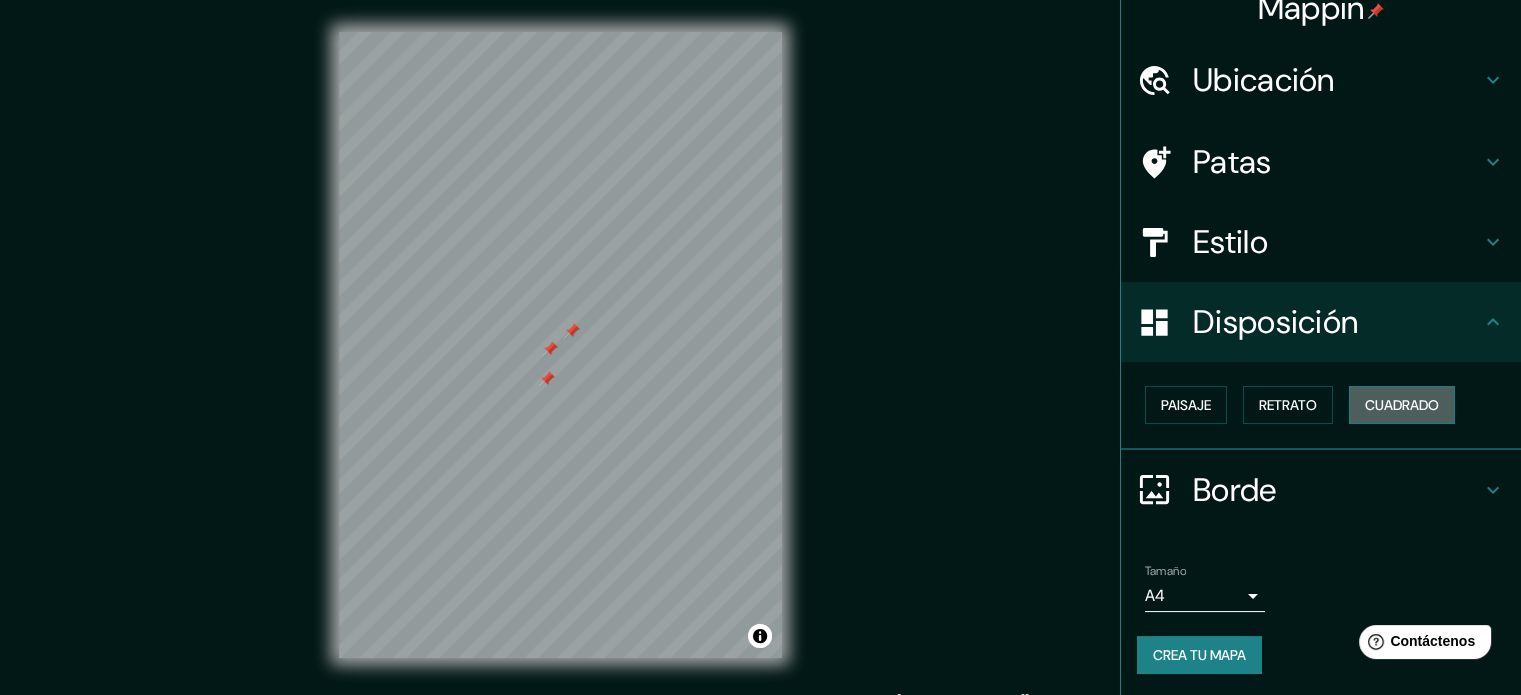 click on "Cuadrado" at bounding box center [1402, 405] 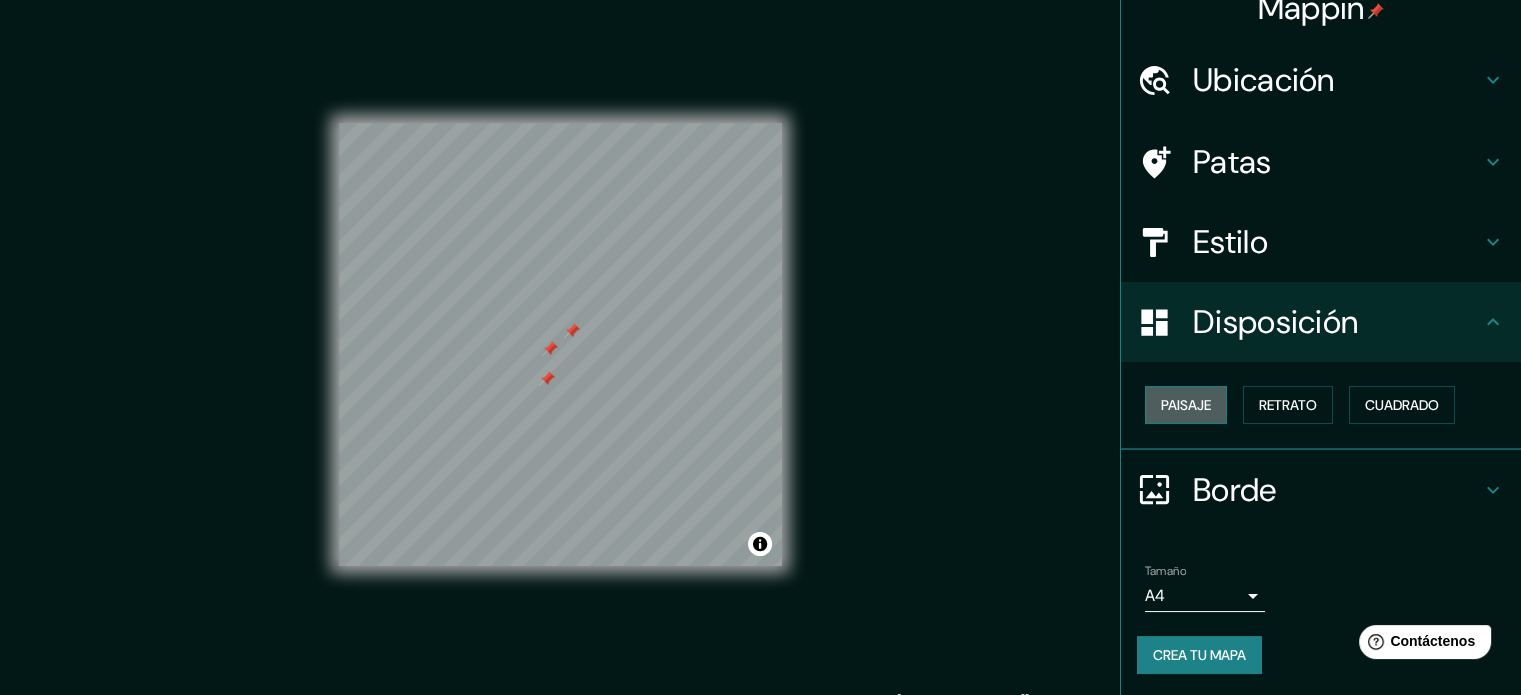 click on "Paisaje" at bounding box center (1186, 405) 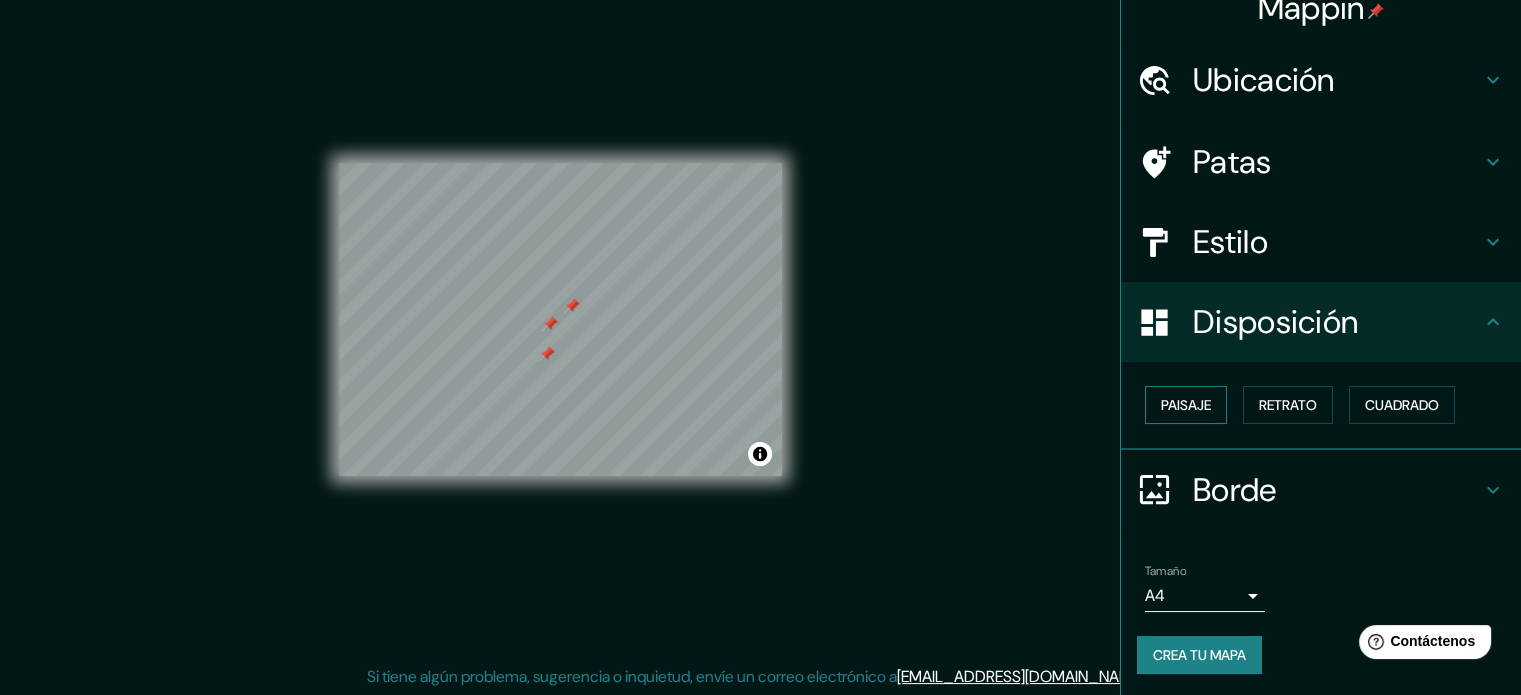 scroll, scrollTop: 26, scrollLeft: 0, axis: vertical 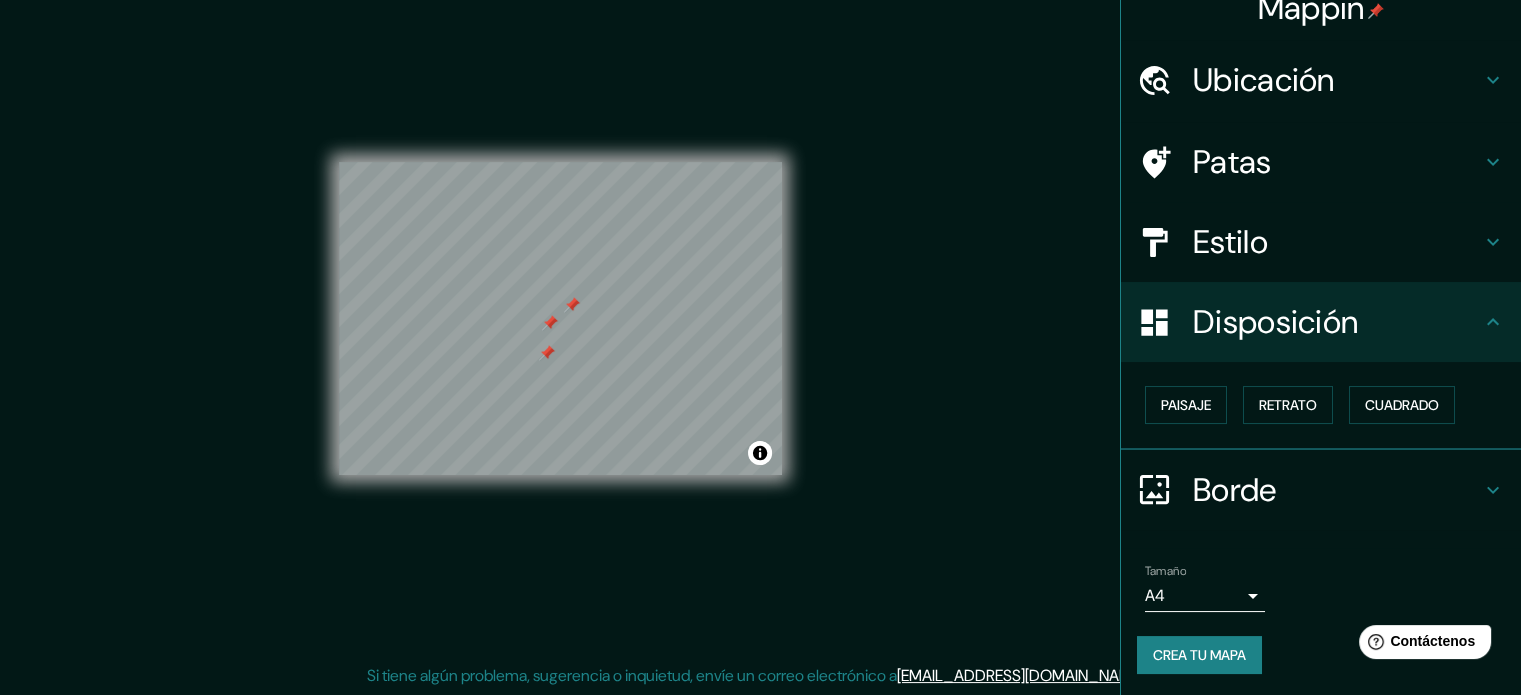 click on "Borde" at bounding box center [1235, 490] 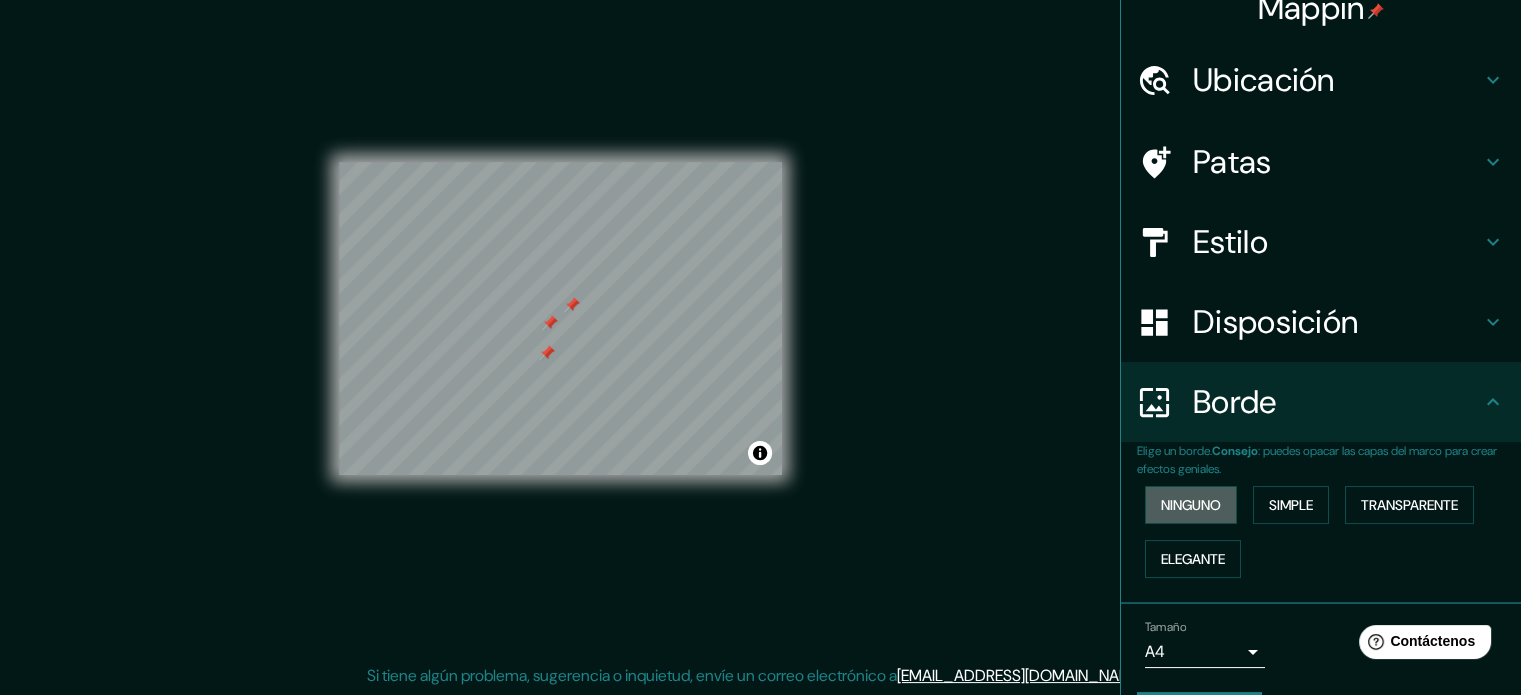 click on "Ninguno" at bounding box center [1191, 505] 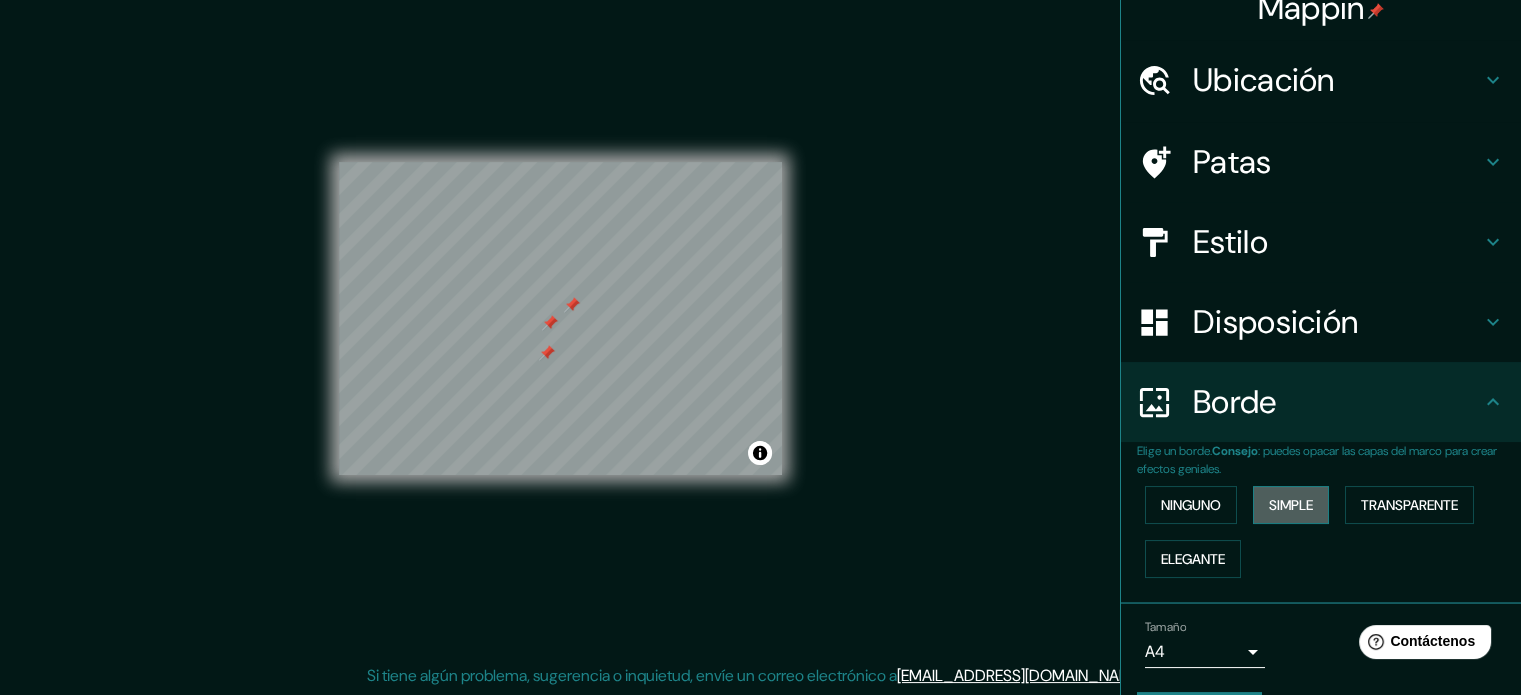 click on "Simple" at bounding box center [1291, 505] 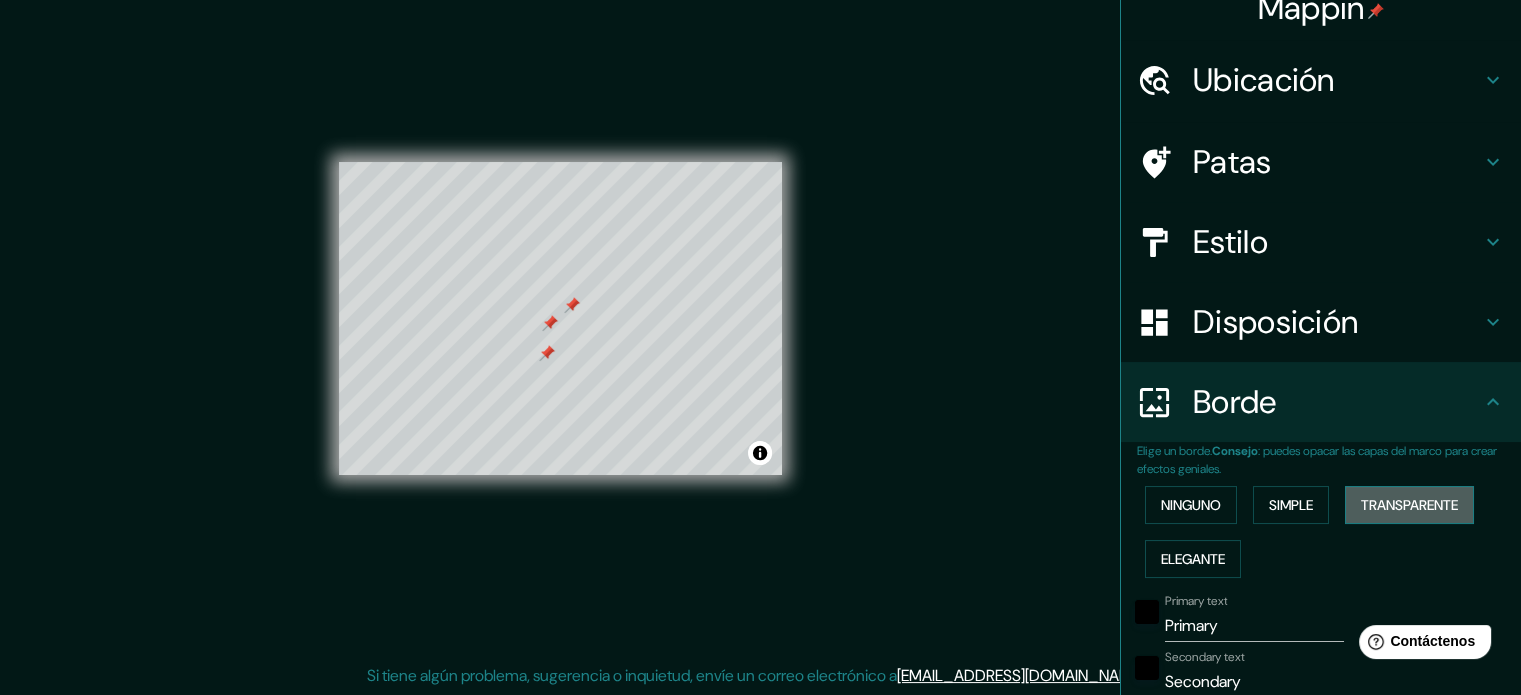 click on "Transparente" at bounding box center (1409, 505) 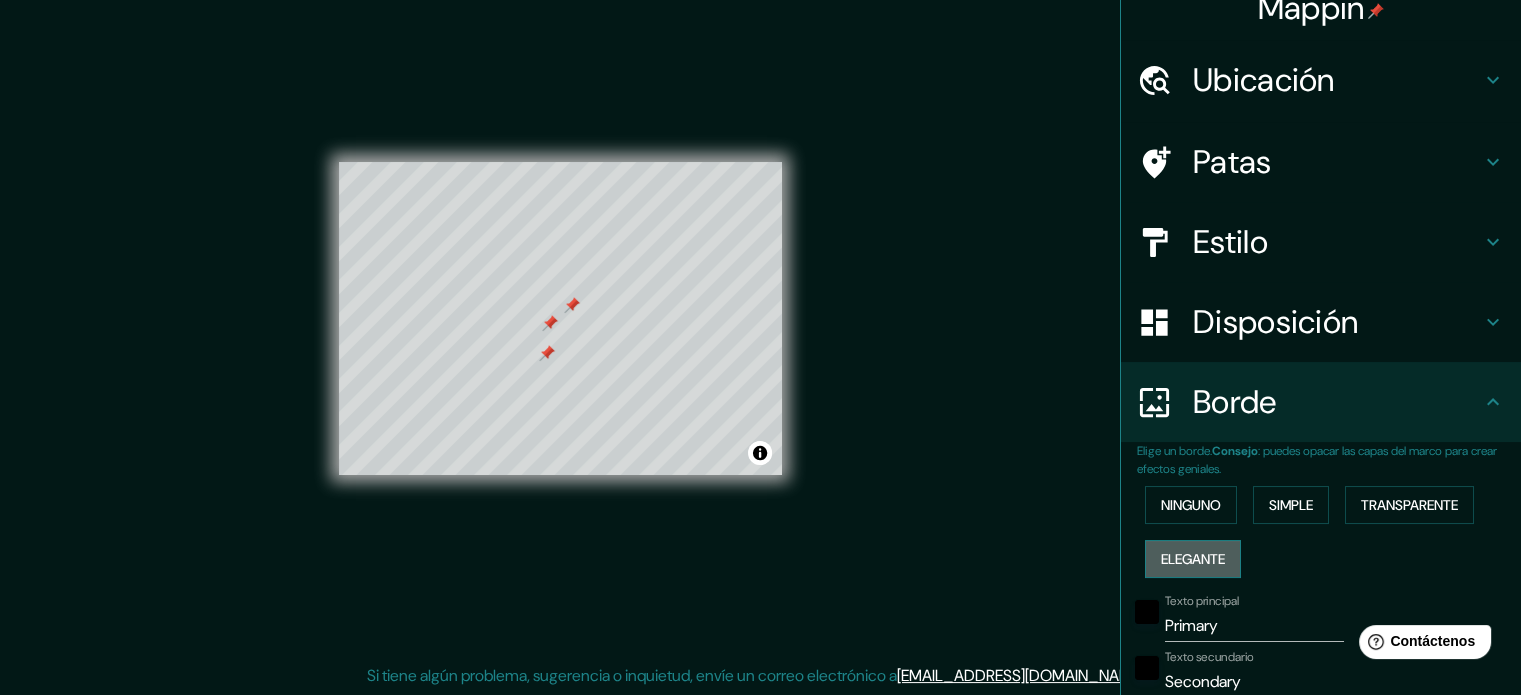 click on "Elegante" at bounding box center (1193, 559) 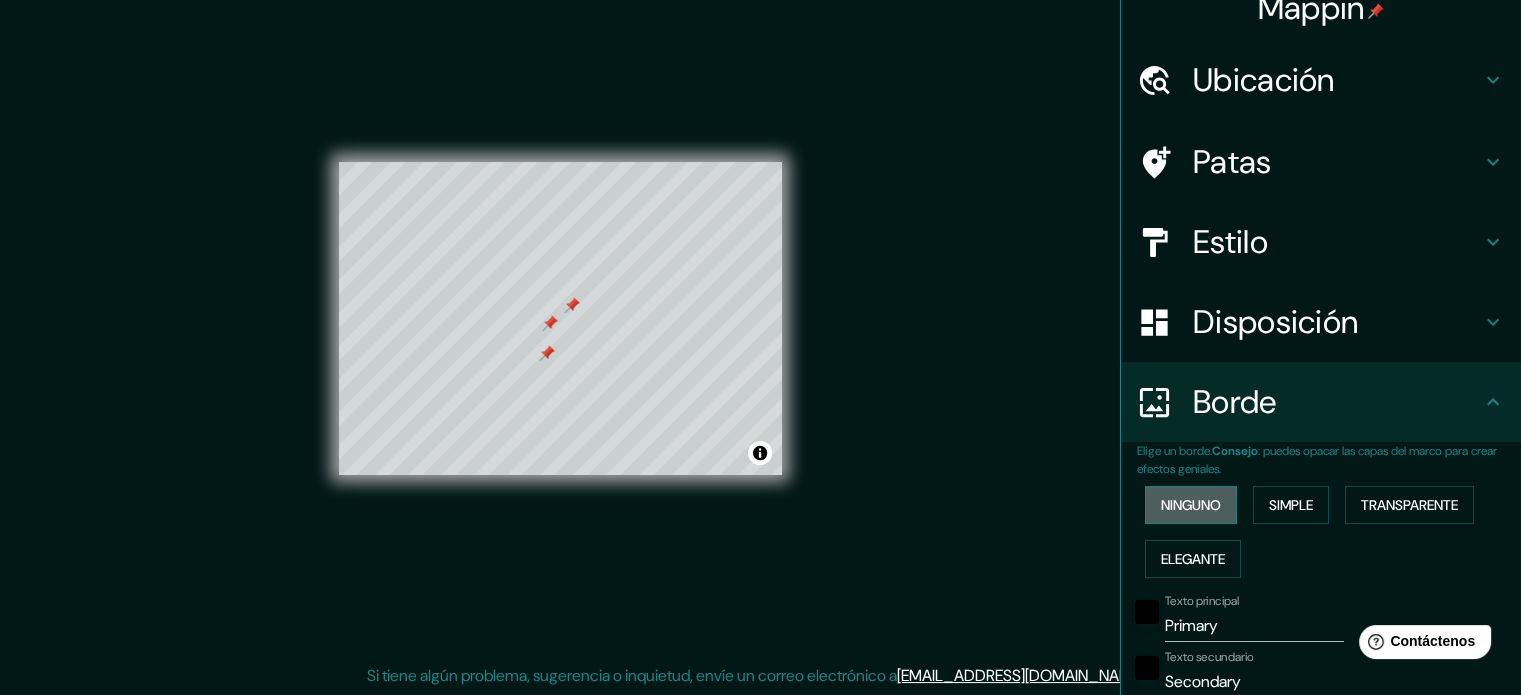 click on "Ninguno" at bounding box center (1191, 505) 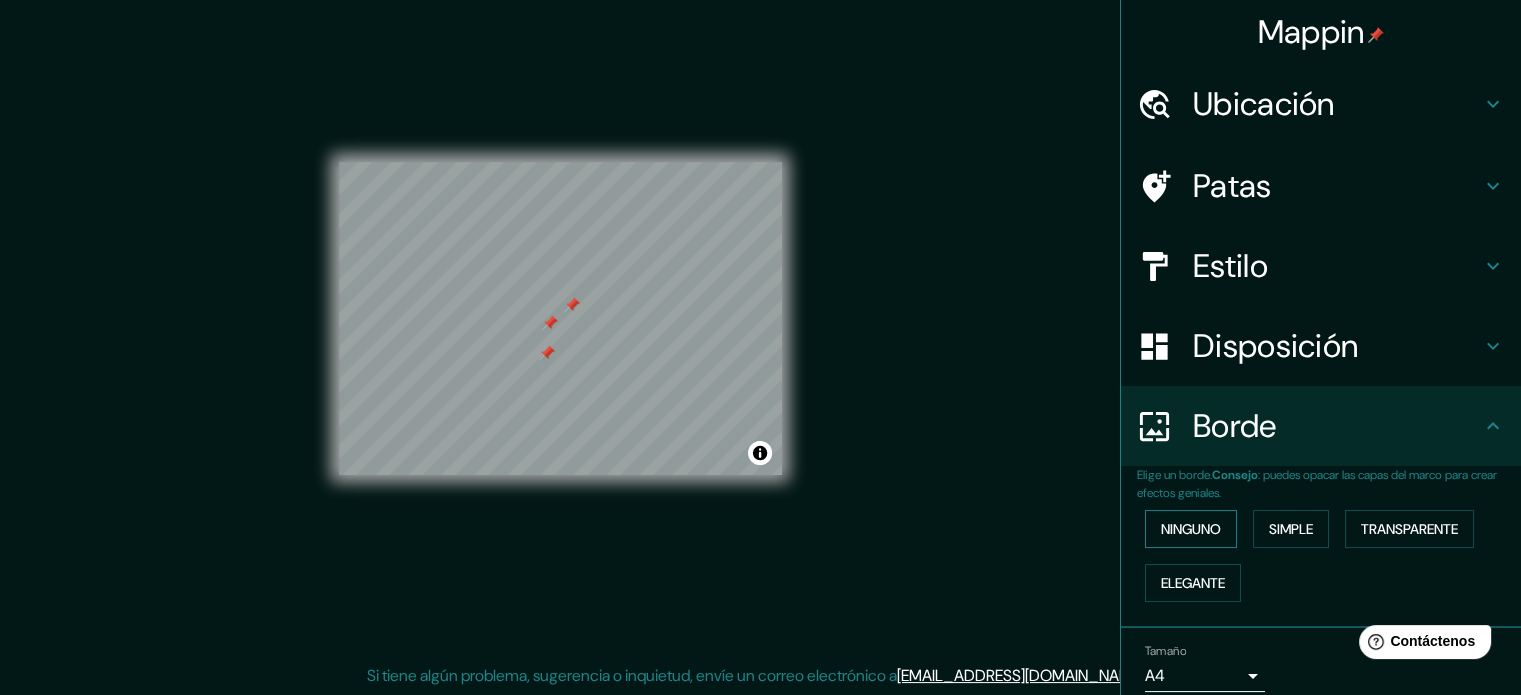 scroll, scrollTop: 0, scrollLeft: 0, axis: both 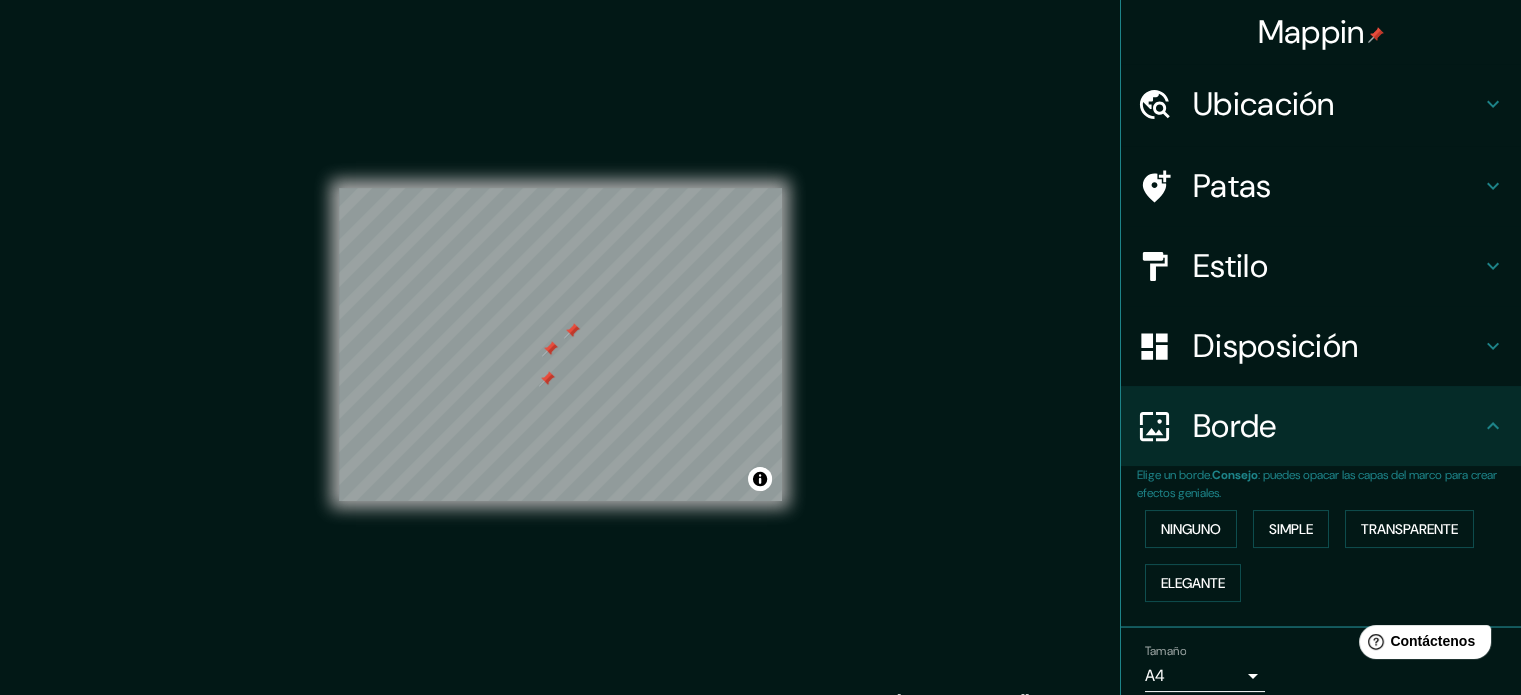click on "Patas" at bounding box center (1232, 186) 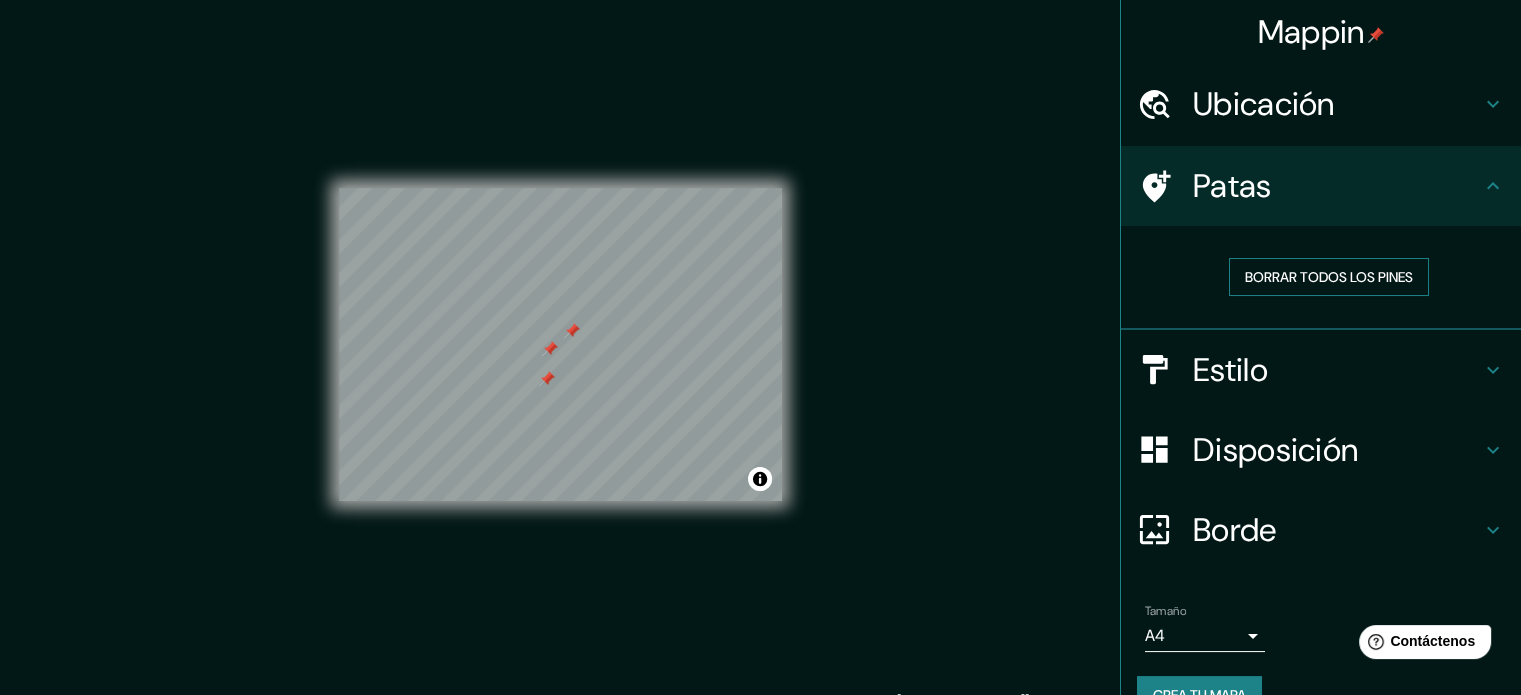 click on "Borrar todos los pines" at bounding box center [1329, 277] 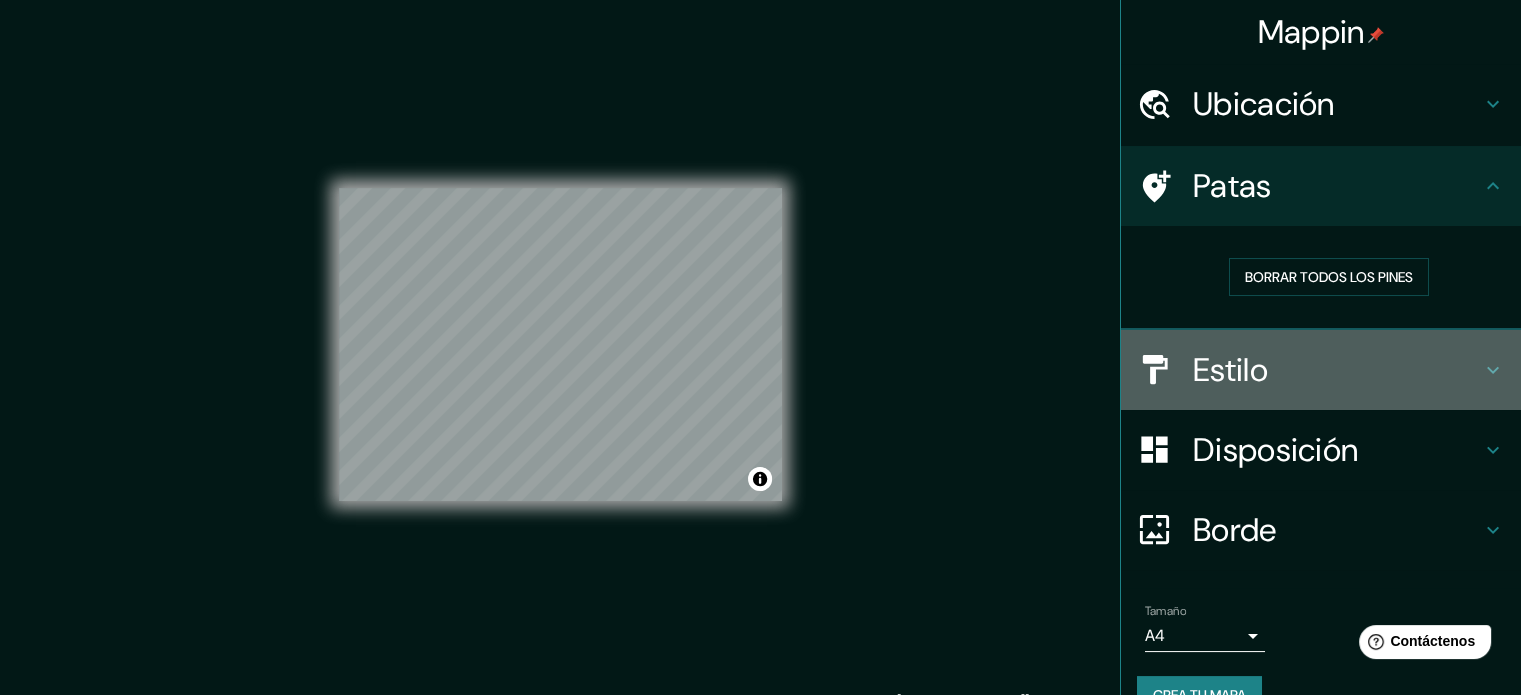 click on "Estilo" at bounding box center (1230, 370) 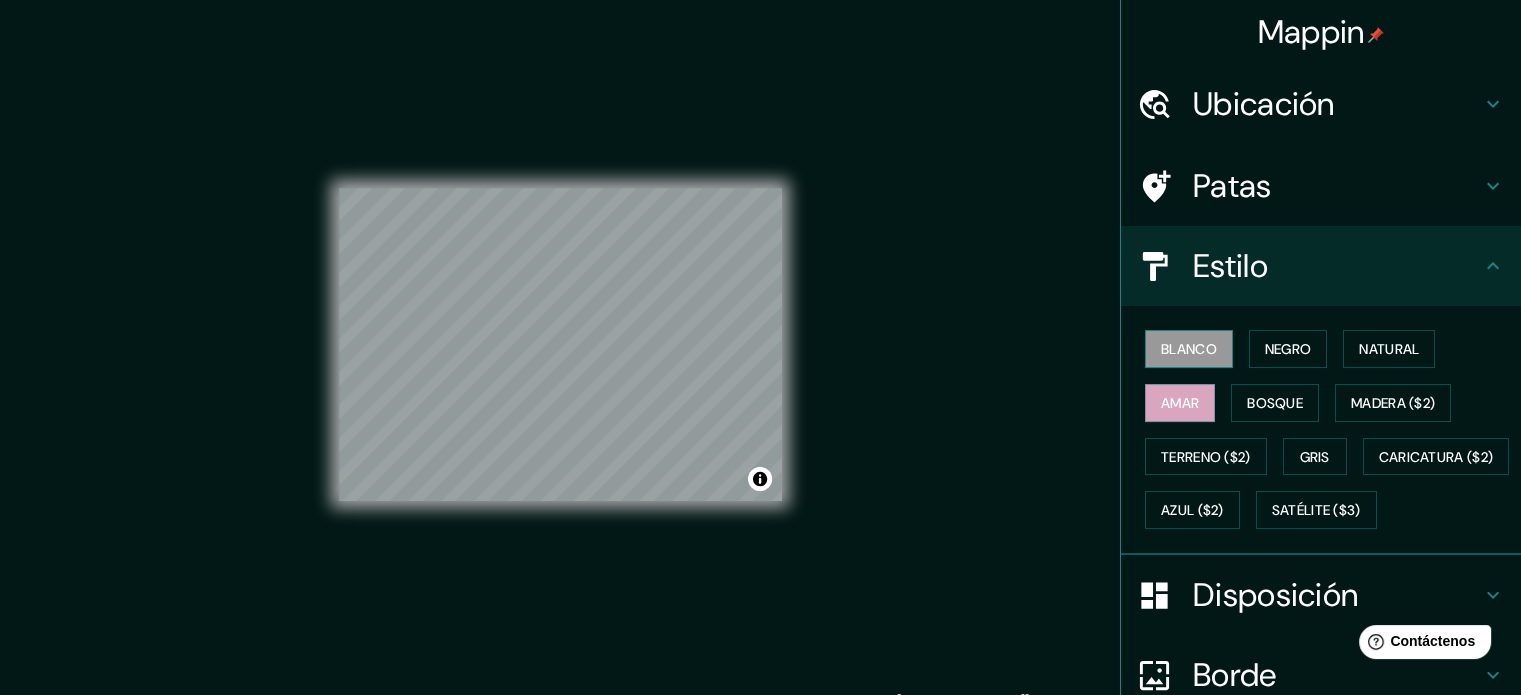 click on "Blanco" at bounding box center (1189, 349) 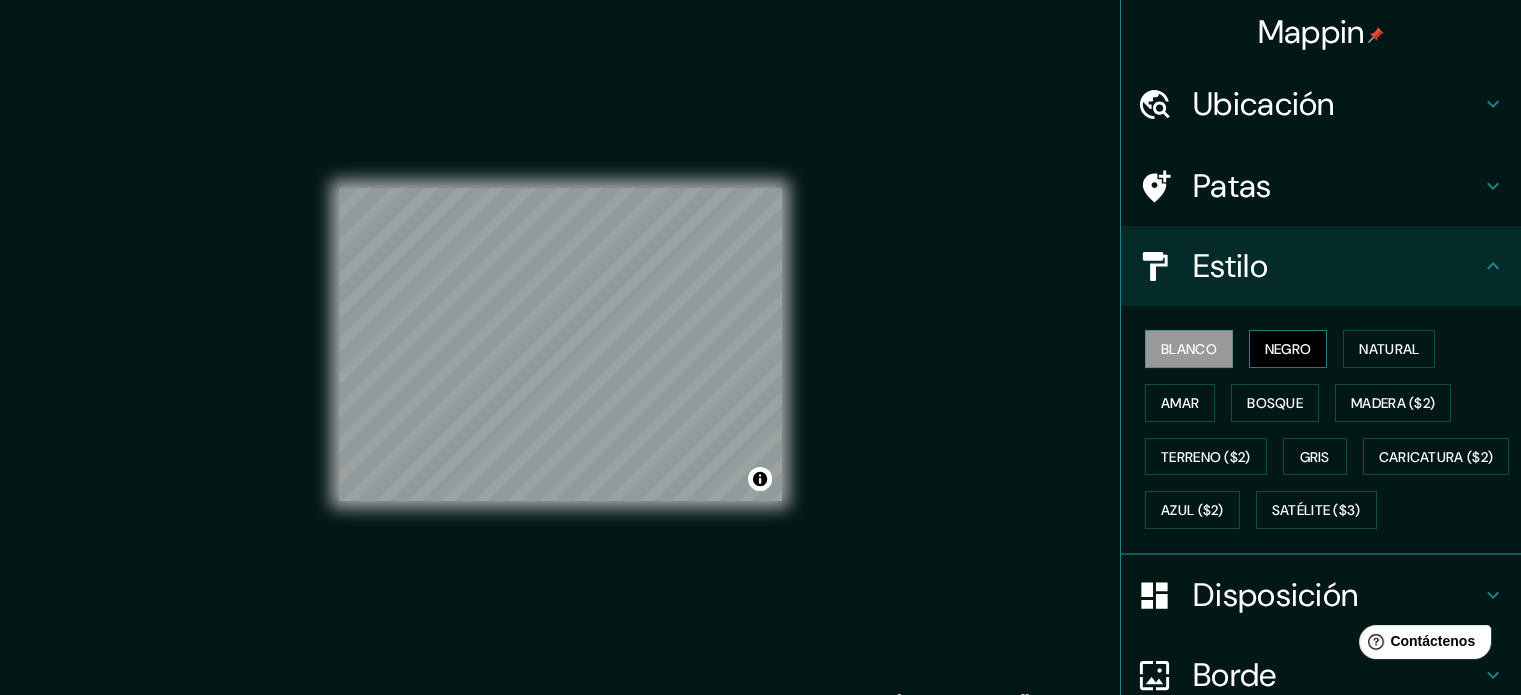 click on "Negro" at bounding box center (1288, 349) 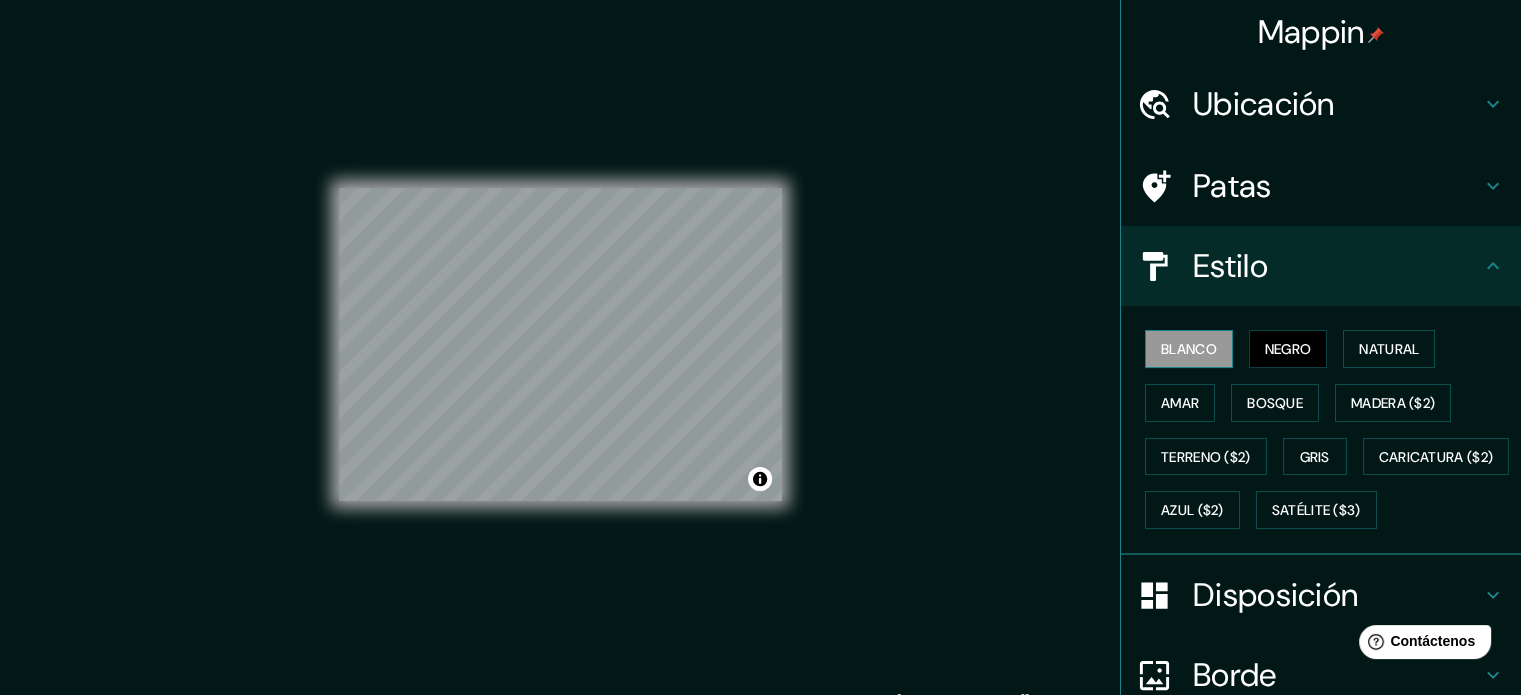 click on "Blanco" at bounding box center (1189, 349) 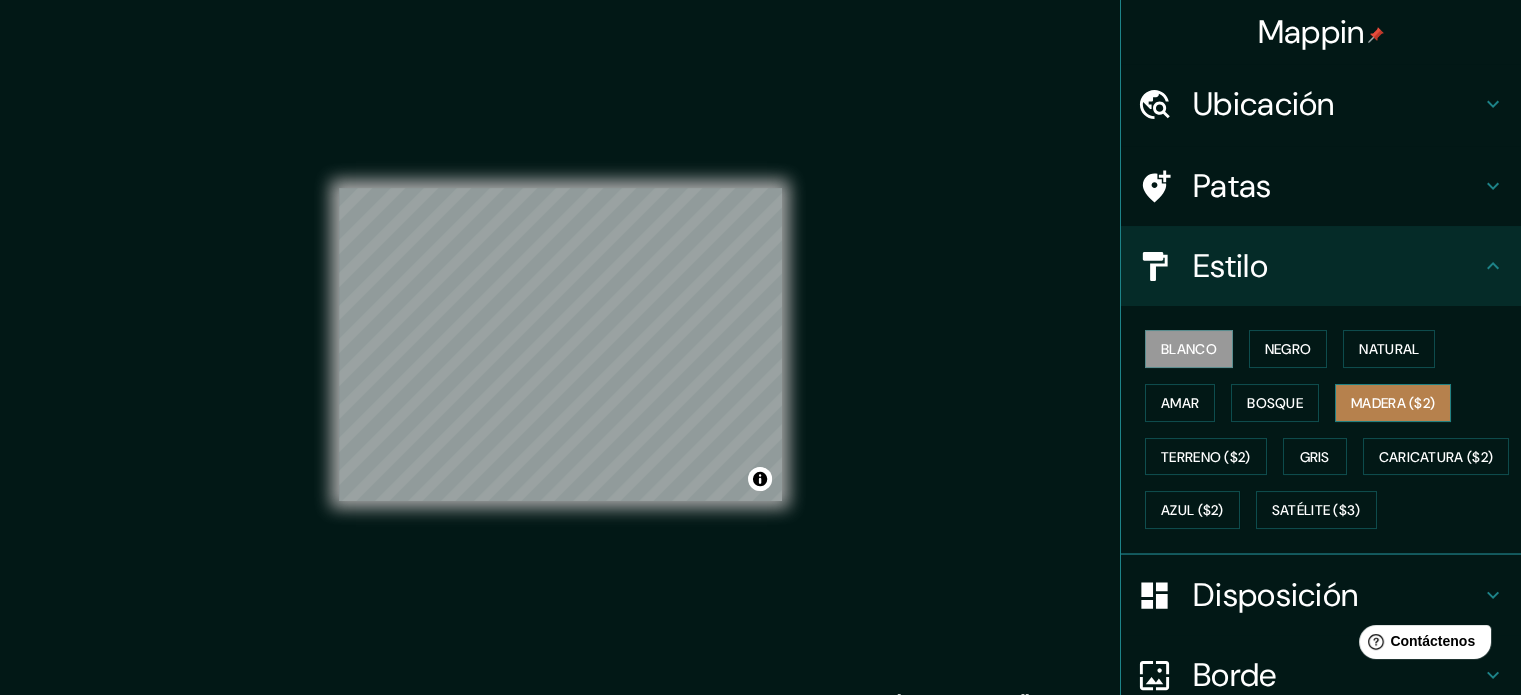 click on "Madera ($2)" at bounding box center (1393, 403) 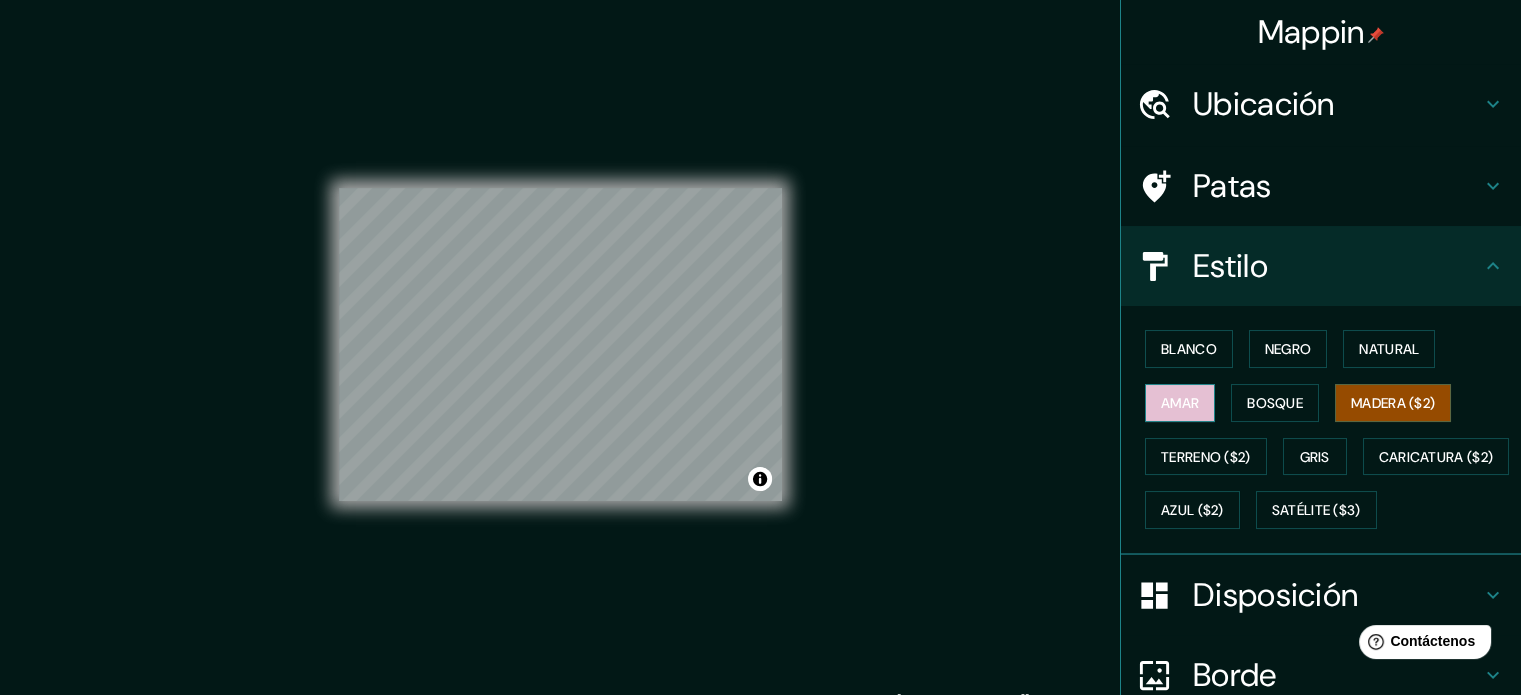 click on "Amar" at bounding box center (1180, 403) 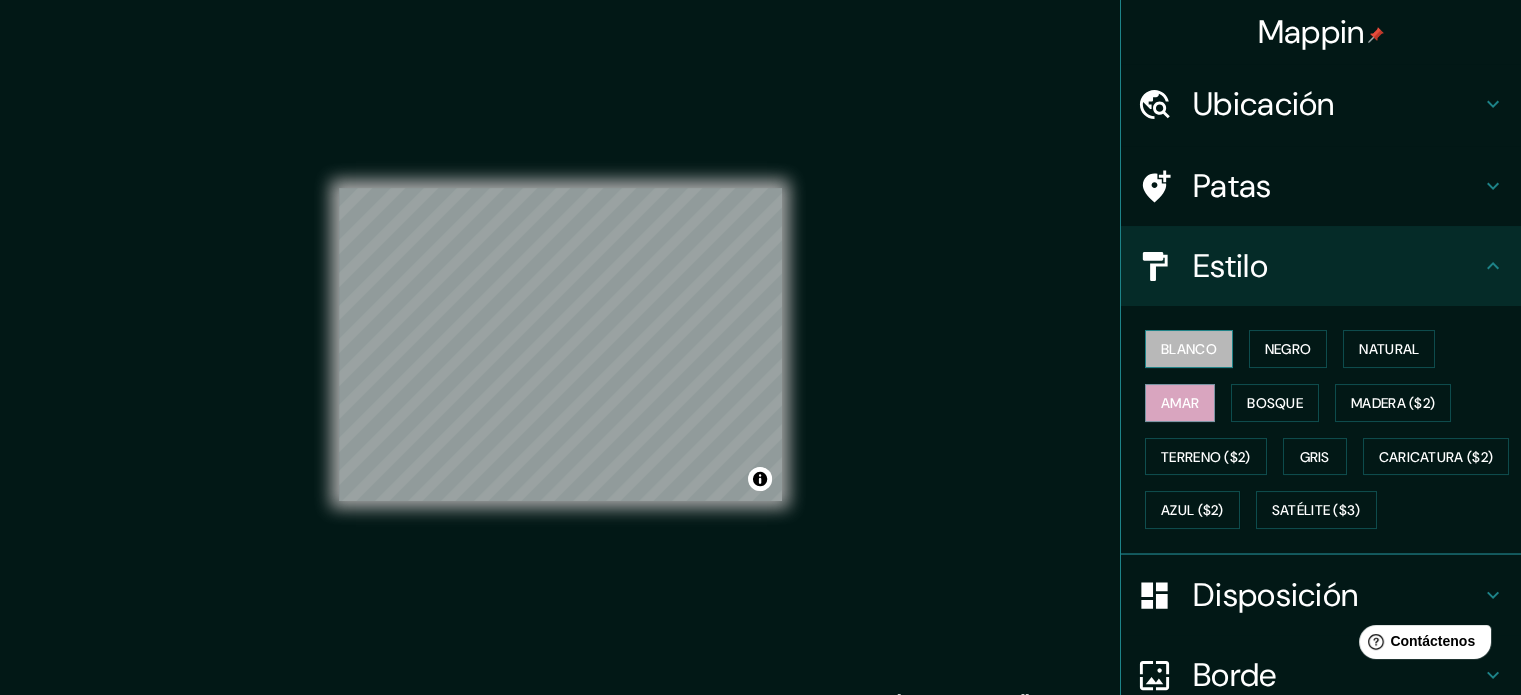 click on "Blanco" at bounding box center [1189, 349] 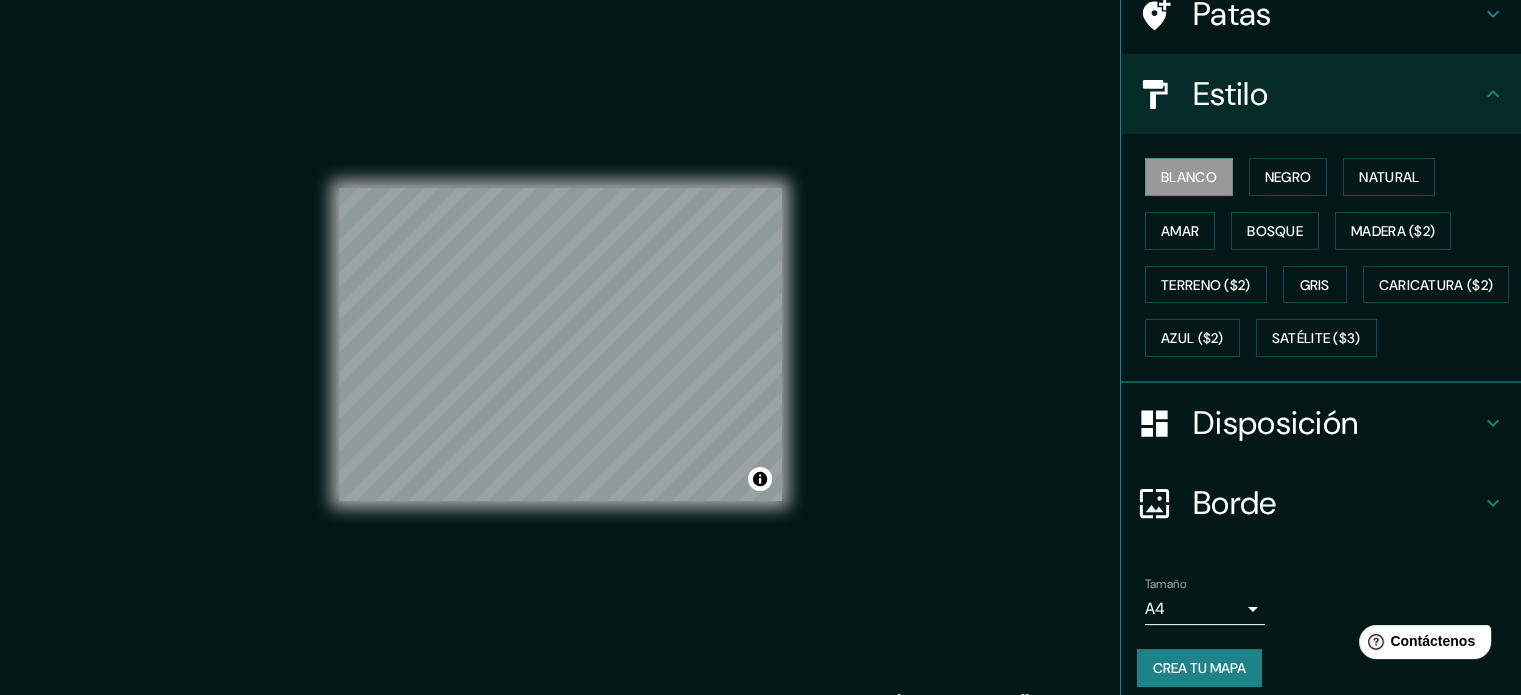 scroll, scrollTop: 236, scrollLeft: 0, axis: vertical 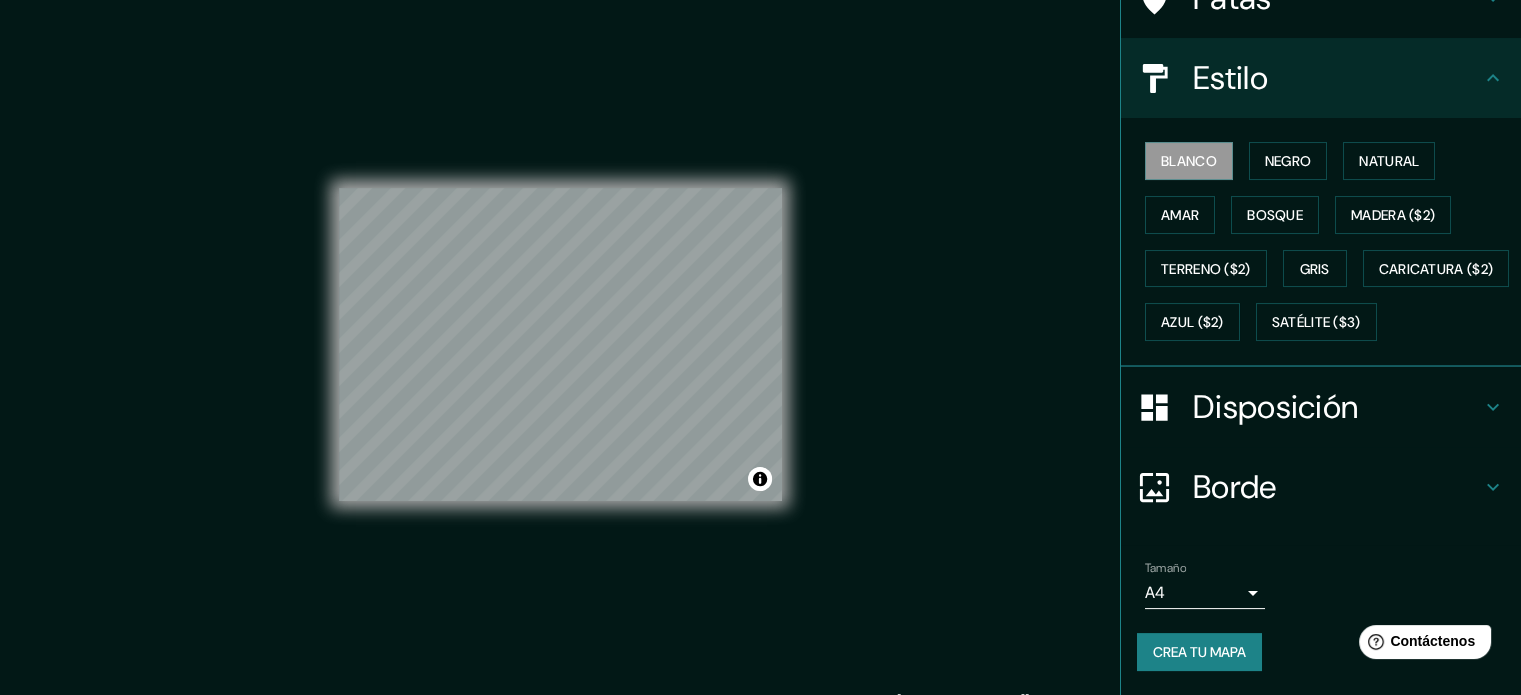 click on "Crea tu mapa" at bounding box center [1199, 652] 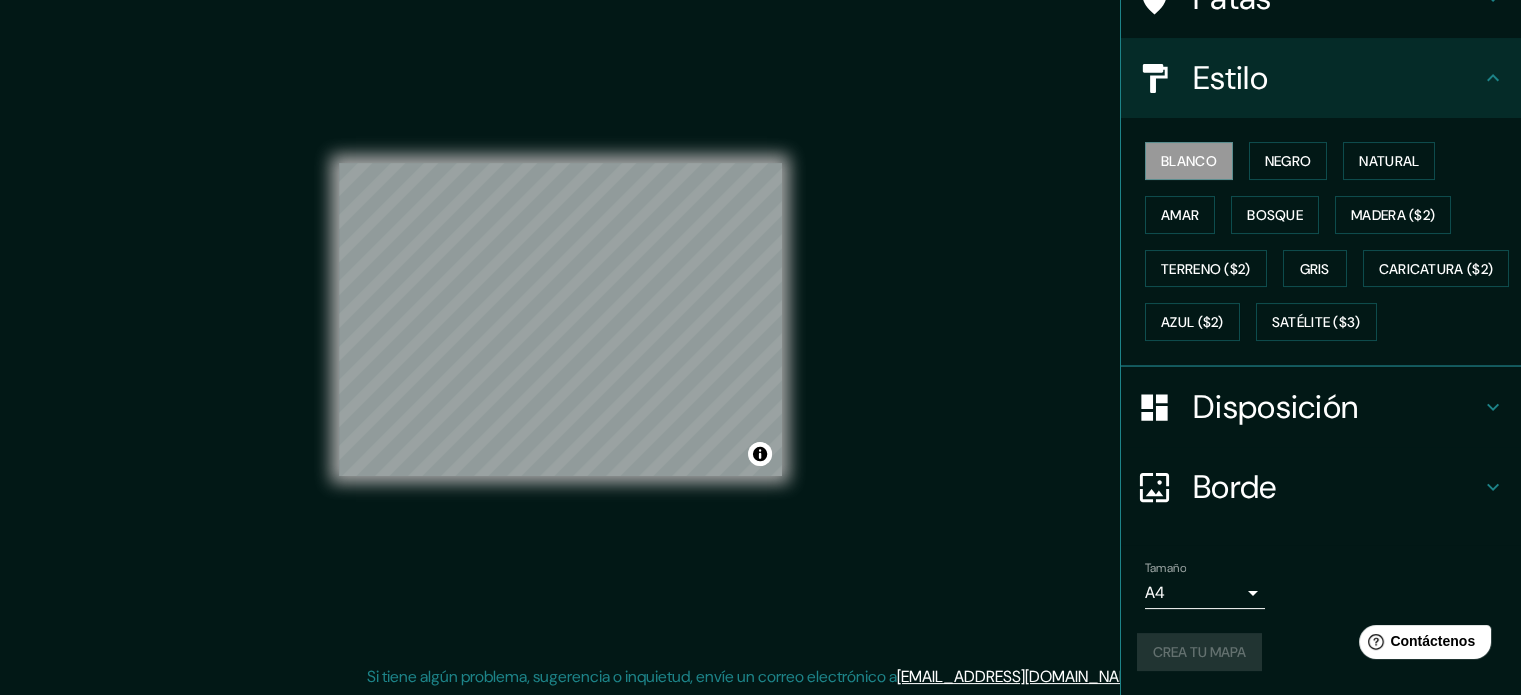 scroll, scrollTop: 26, scrollLeft: 0, axis: vertical 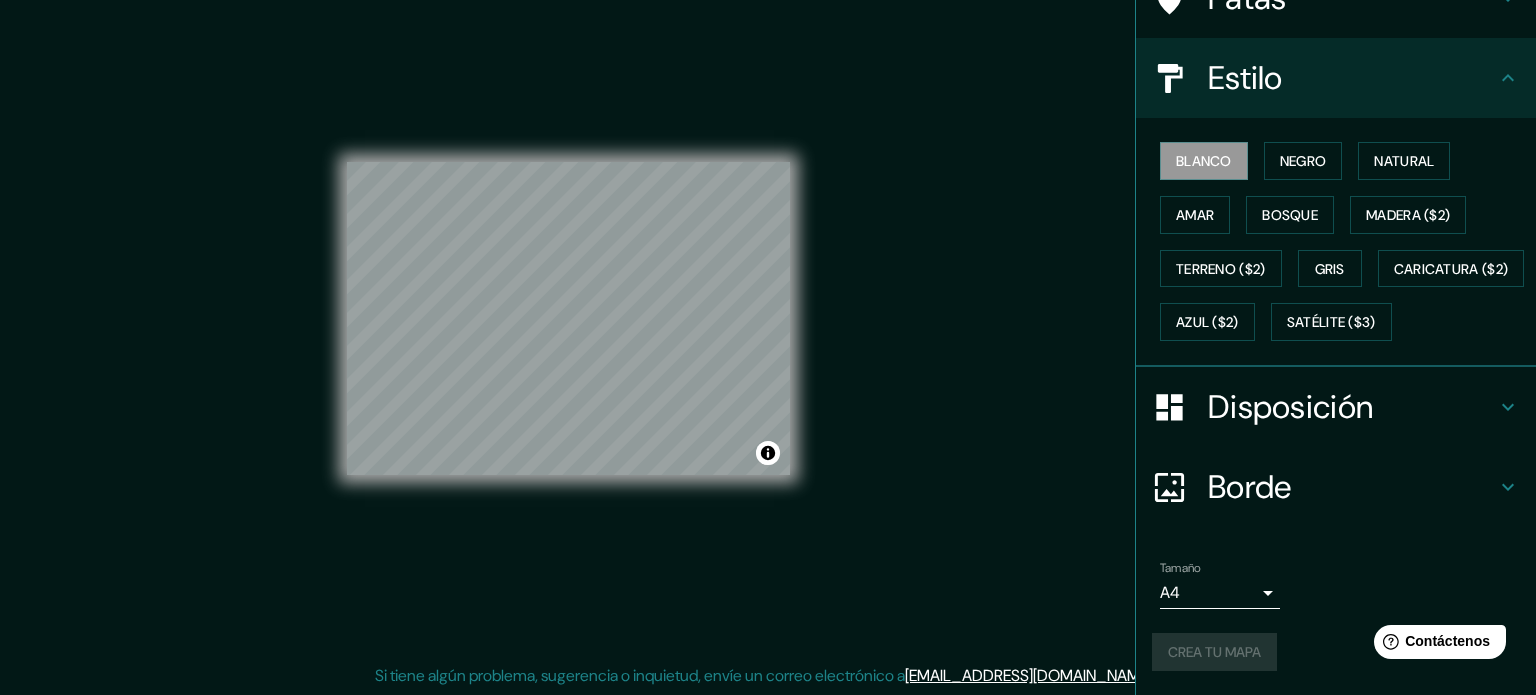 click on "Mappin Ubicación Patas Estilo Blanco Negro Natural [PERSON_NAME] ($2) Terreno ($2) Gris Caricatura ($2) Azul ($2) Satélite ($3) Disposición Borde Elige un borde.  Consejo  : puedes opacar las capas del marco para crear efectos geniales. Ninguno Simple Transparente Elegante Tamaño A4 single Crea tu mapa © Mapbox   © OpenStreetMap   Improve this map Si tiene algún problema, sugerencia o inquietud, envíe un correo electrónico a  [EMAIL_ADDRESS][DOMAIN_NAME]  .   . . Texto original Valora esta traducción Tu opinión servirá para ayudar a mejorar el Traductor de Google" at bounding box center (768, 321) 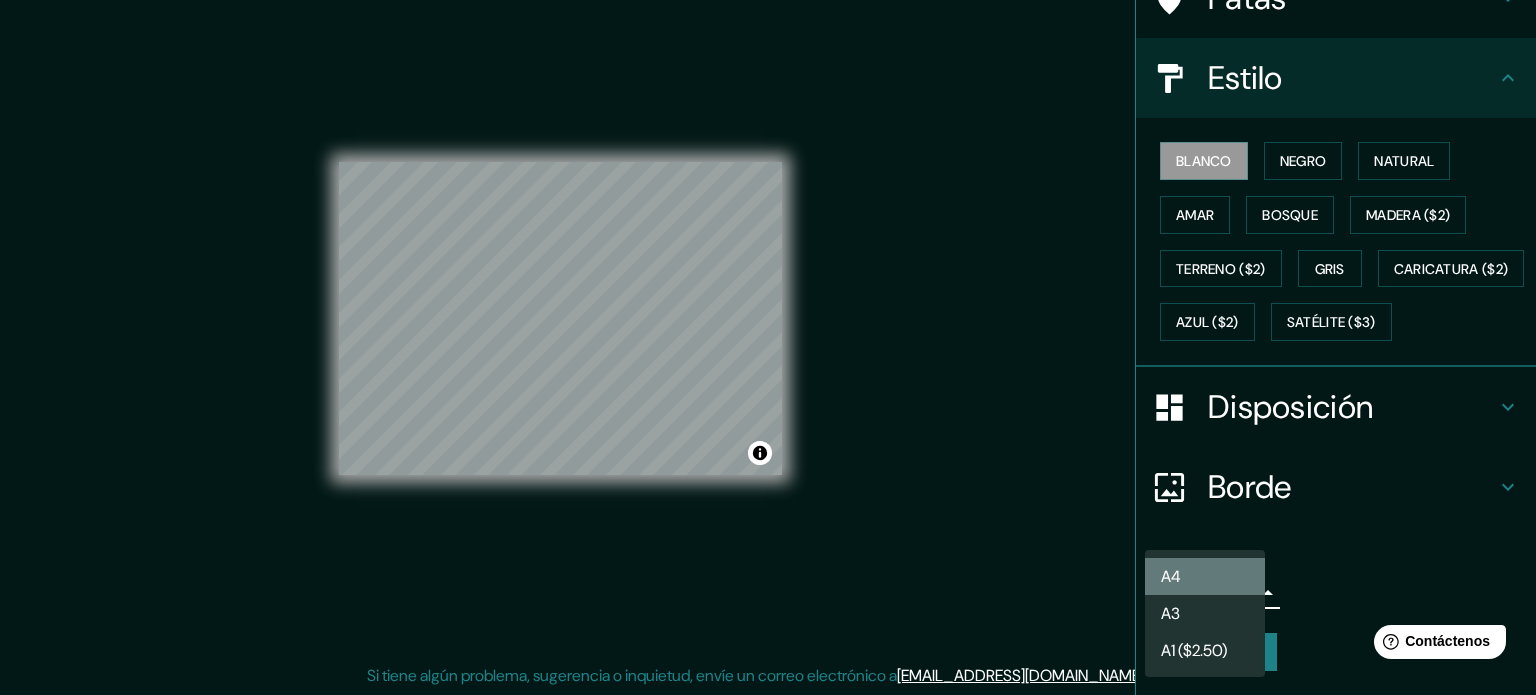 click on "A4" at bounding box center [1205, 576] 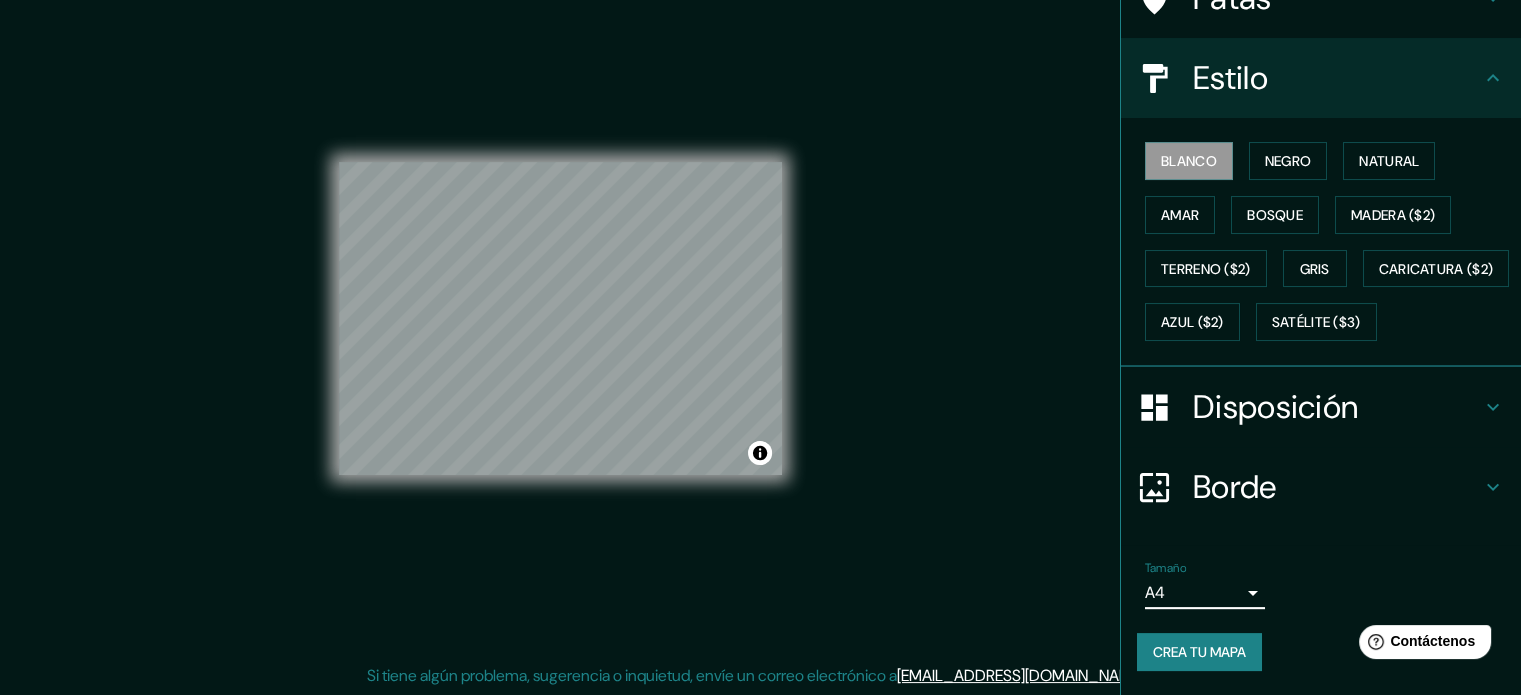 click on "Crea tu mapa" at bounding box center (1199, 652) 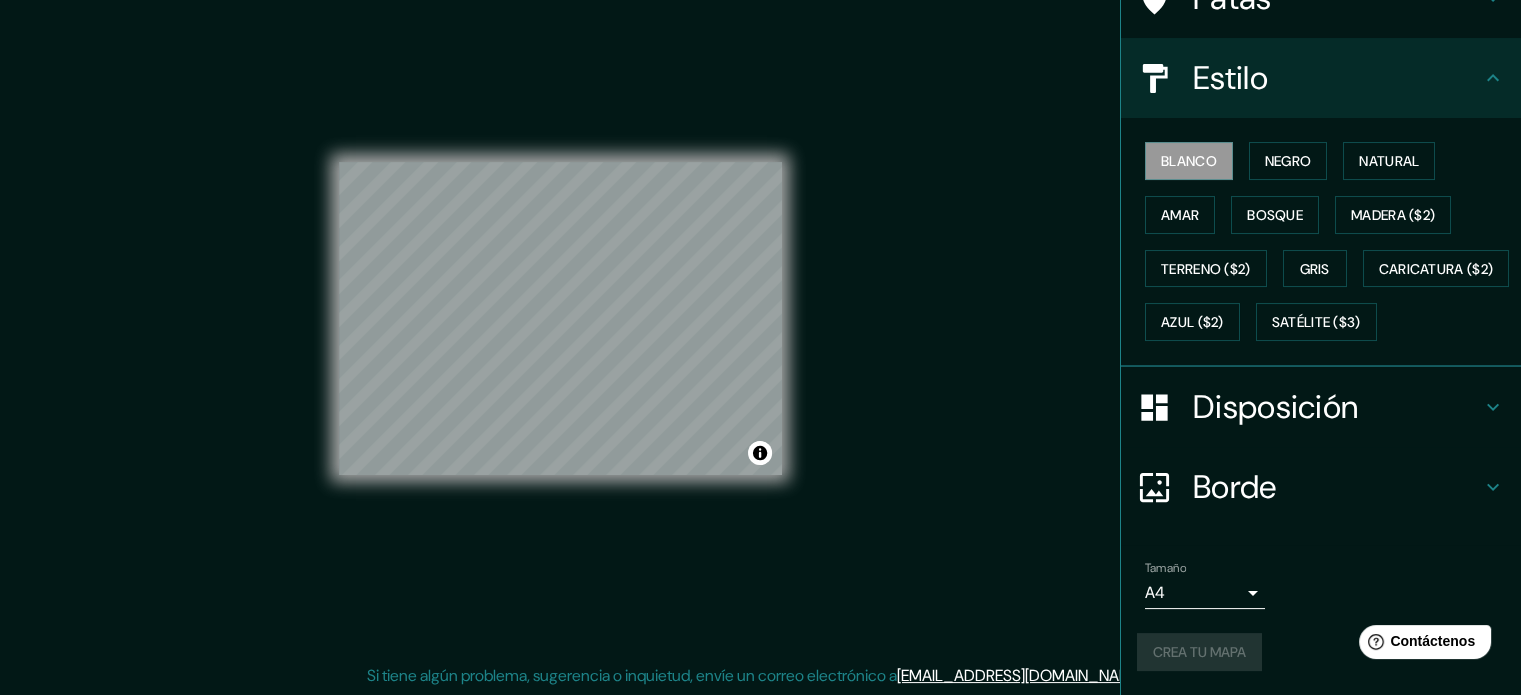 scroll, scrollTop: 236, scrollLeft: 0, axis: vertical 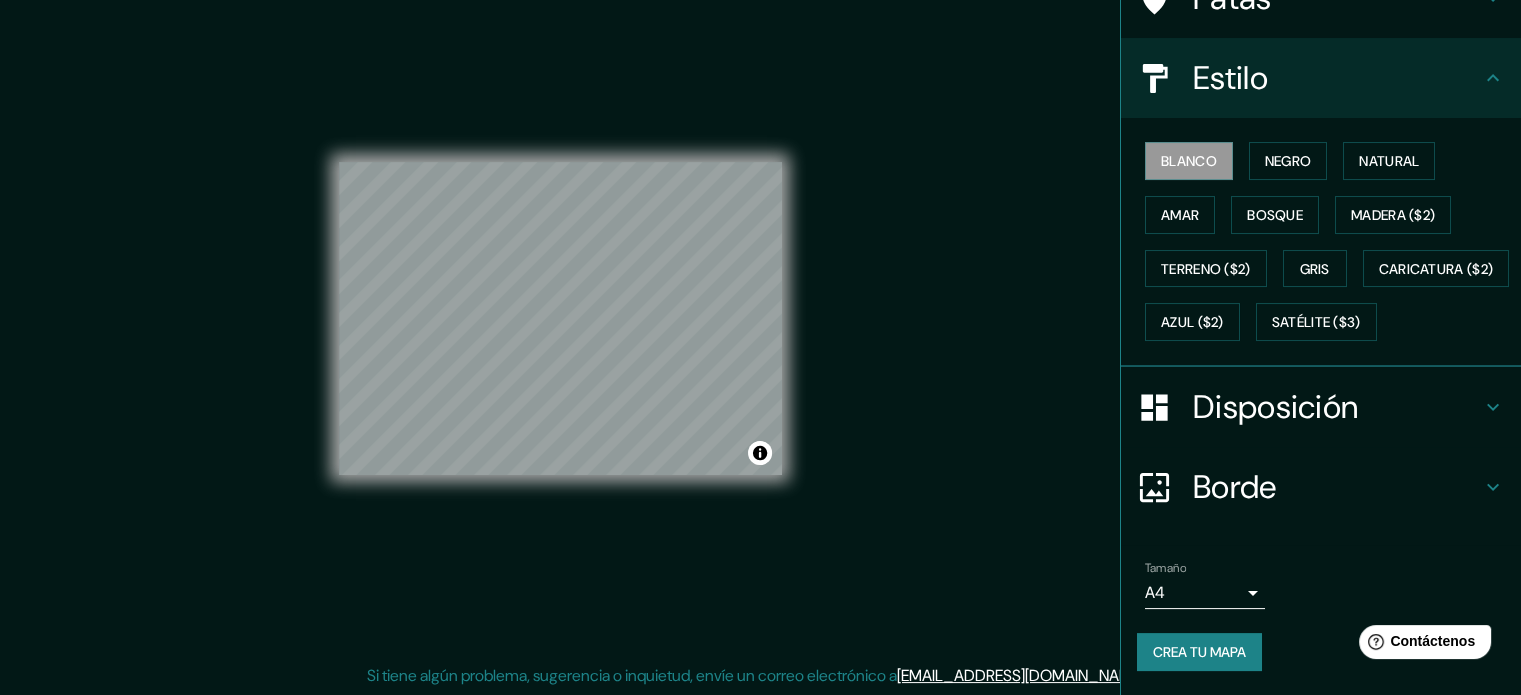 click on "Disposición" at bounding box center (1275, 407) 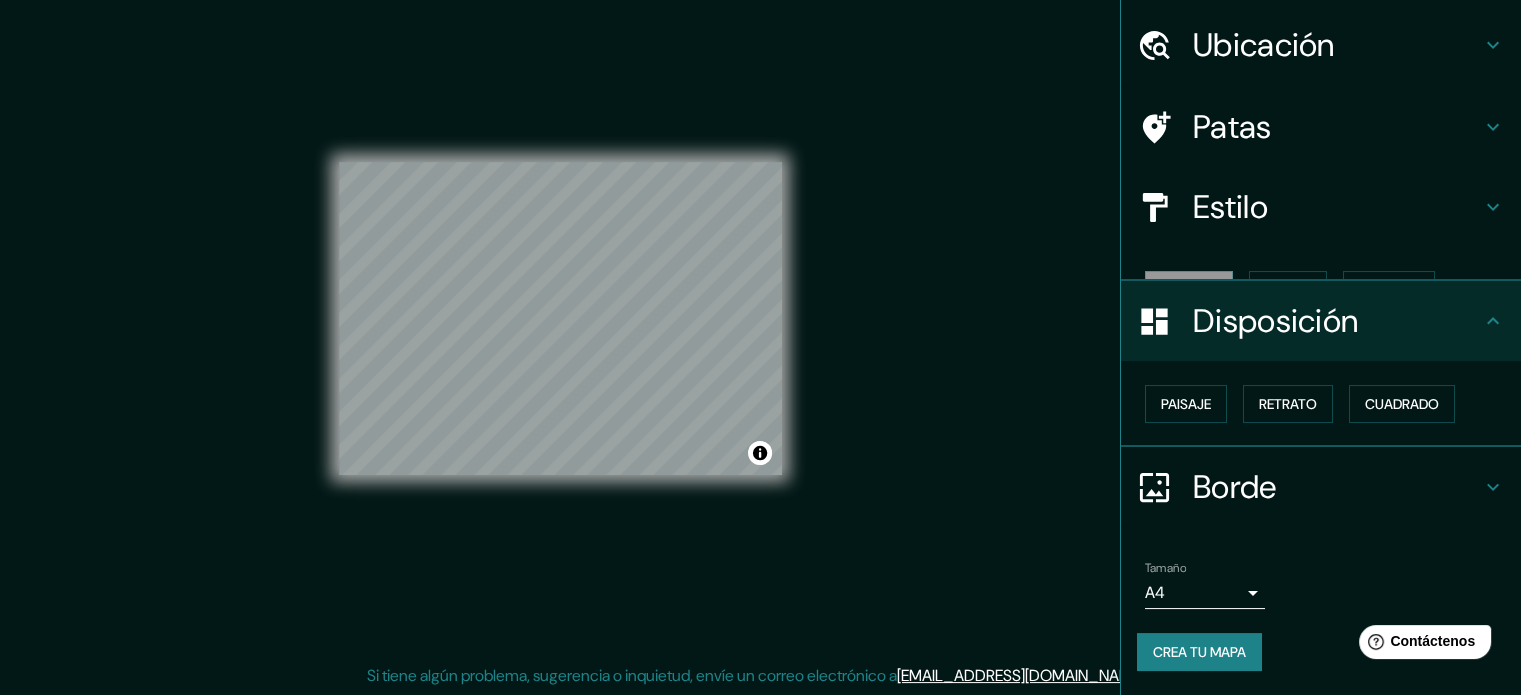 scroll, scrollTop: 24, scrollLeft: 0, axis: vertical 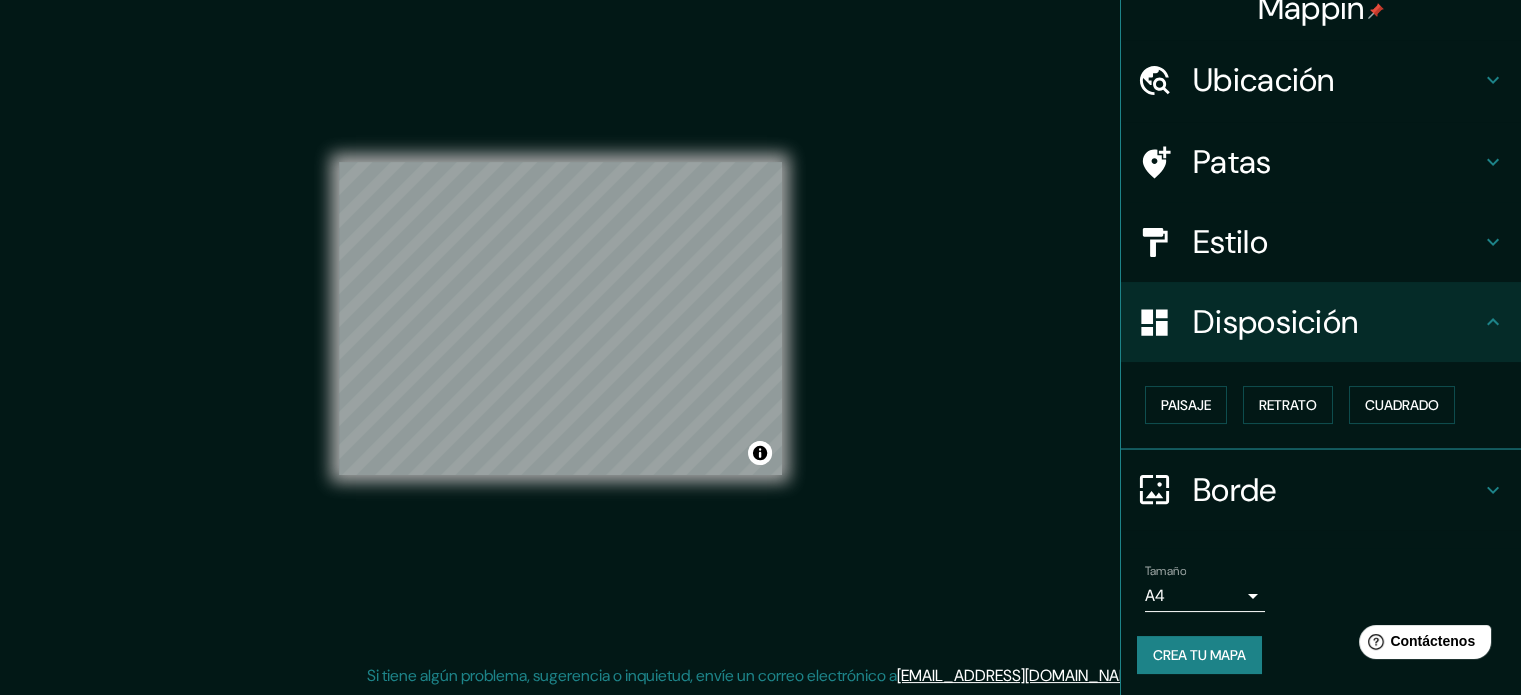click on "Disposición" at bounding box center [1337, 322] 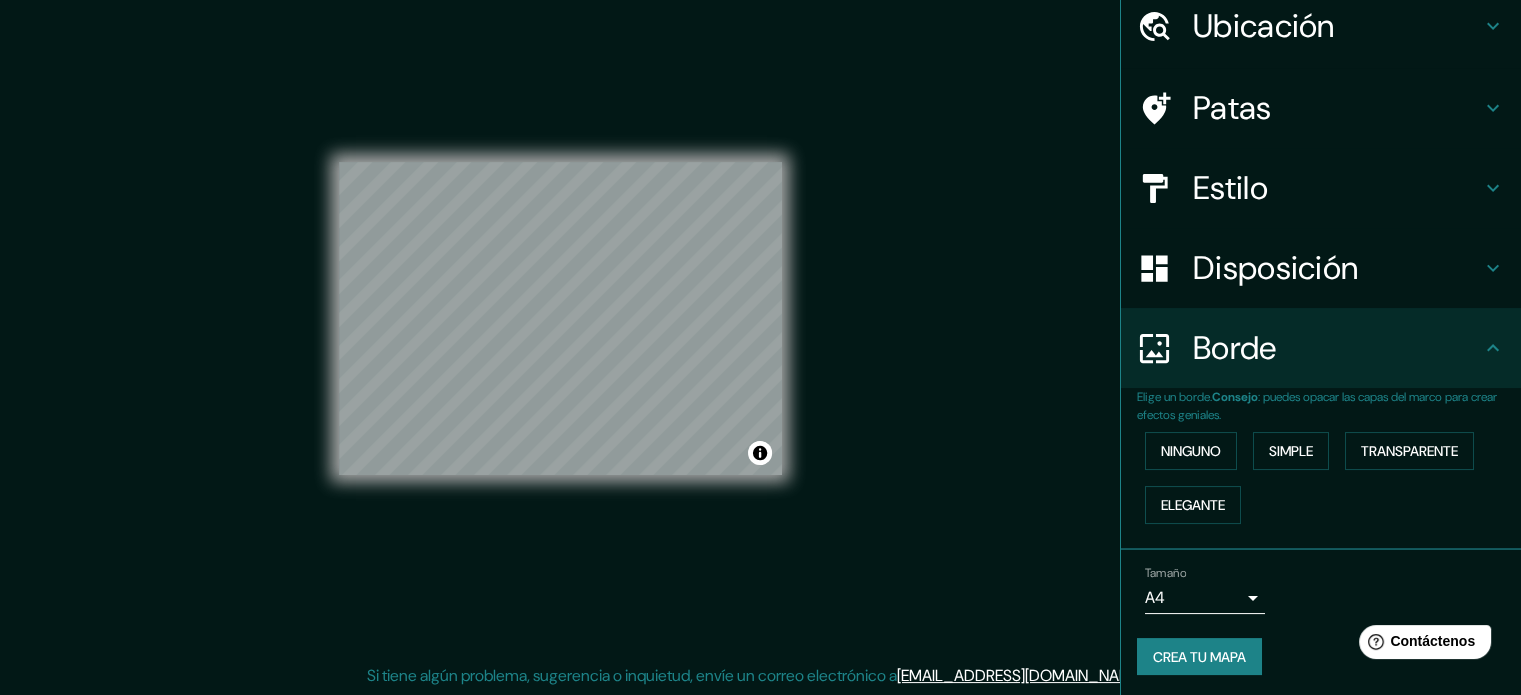 scroll, scrollTop: 80, scrollLeft: 0, axis: vertical 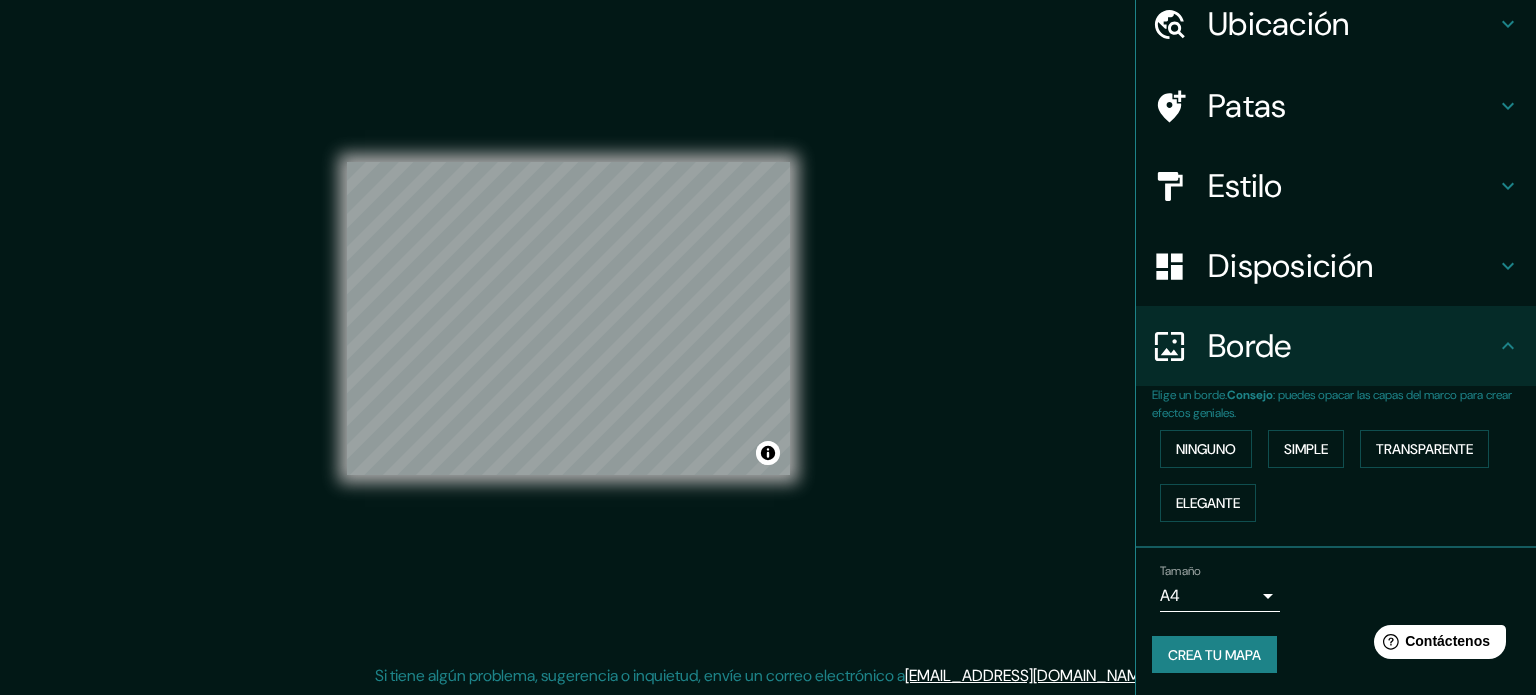 click on "Mappin Ubicación Patas Estilo Disposición Borde Elige un borde.  Consejo  : puedes opacar las capas del marco para crear efectos geniales. Ninguno Simple Transparente Elegante Tamaño A4 single Crea tu mapa © Mapbox   © OpenStreetMap   Improve this map Si tiene algún problema, sugerencia o inquietud, envíe un correo electrónico a  [EMAIL_ADDRESS][DOMAIN_NAME]  .   . . Texto original Valora esta traducción Tu opinión servirá para ayudar a mejorar el Traductor de Google" at bounding box center (768, 321) 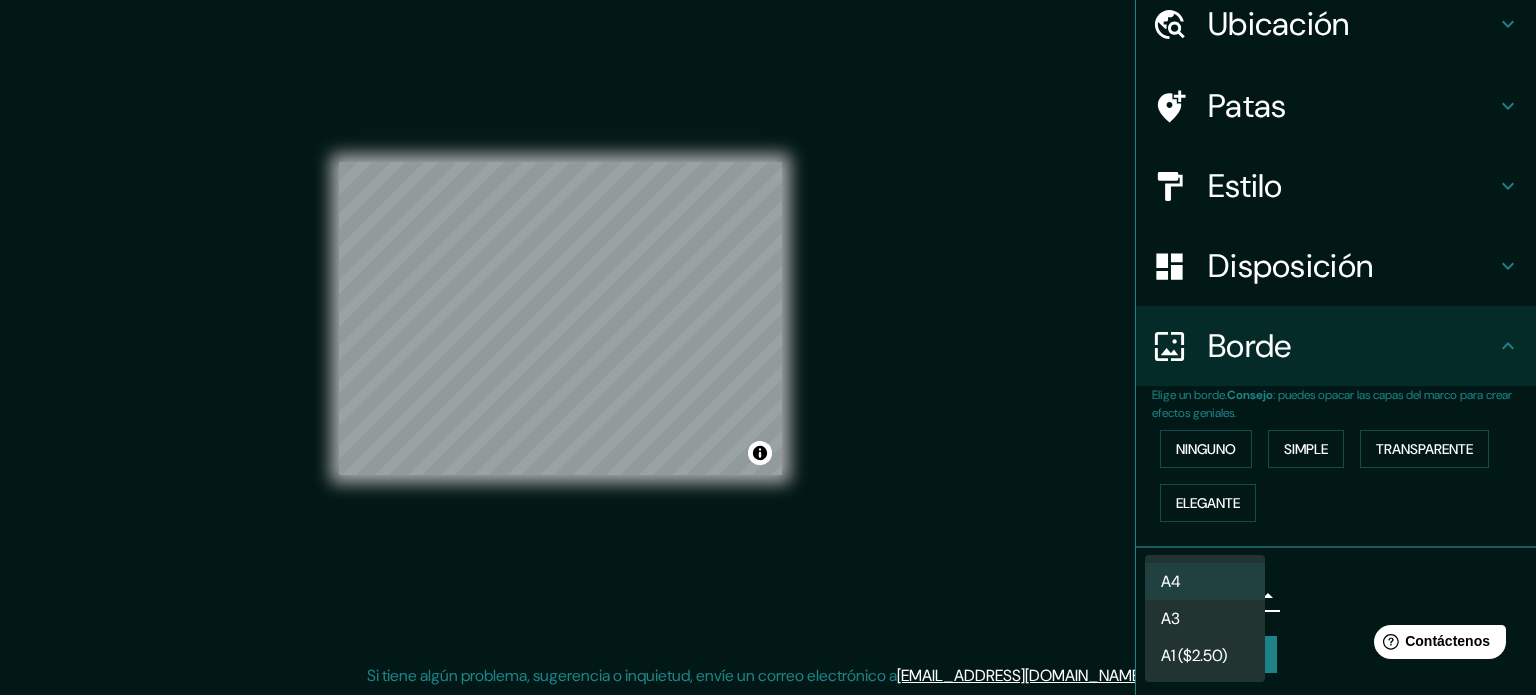 click on "A3" at bounding box center [1205, 618] 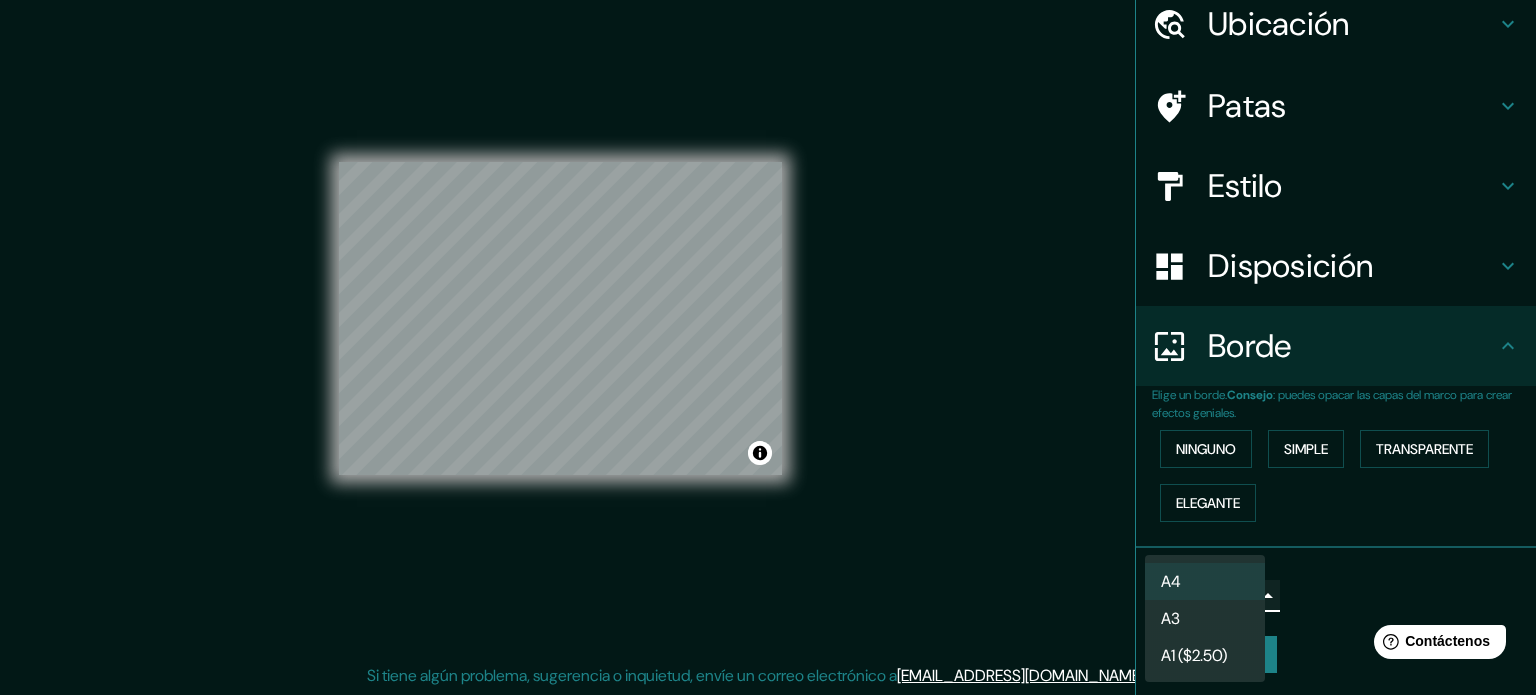 type on "a4" 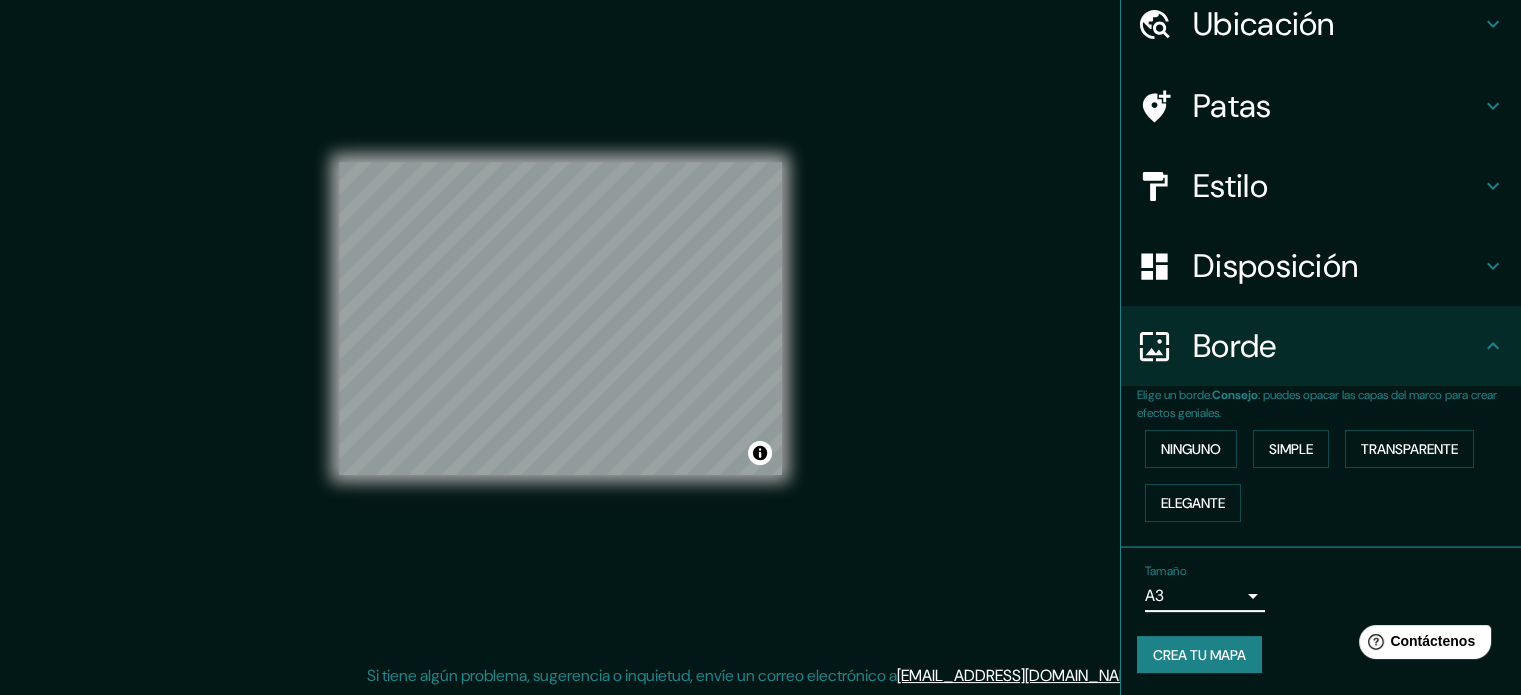 click on "Crea tu mapa" at bounding box center (1199, 655) 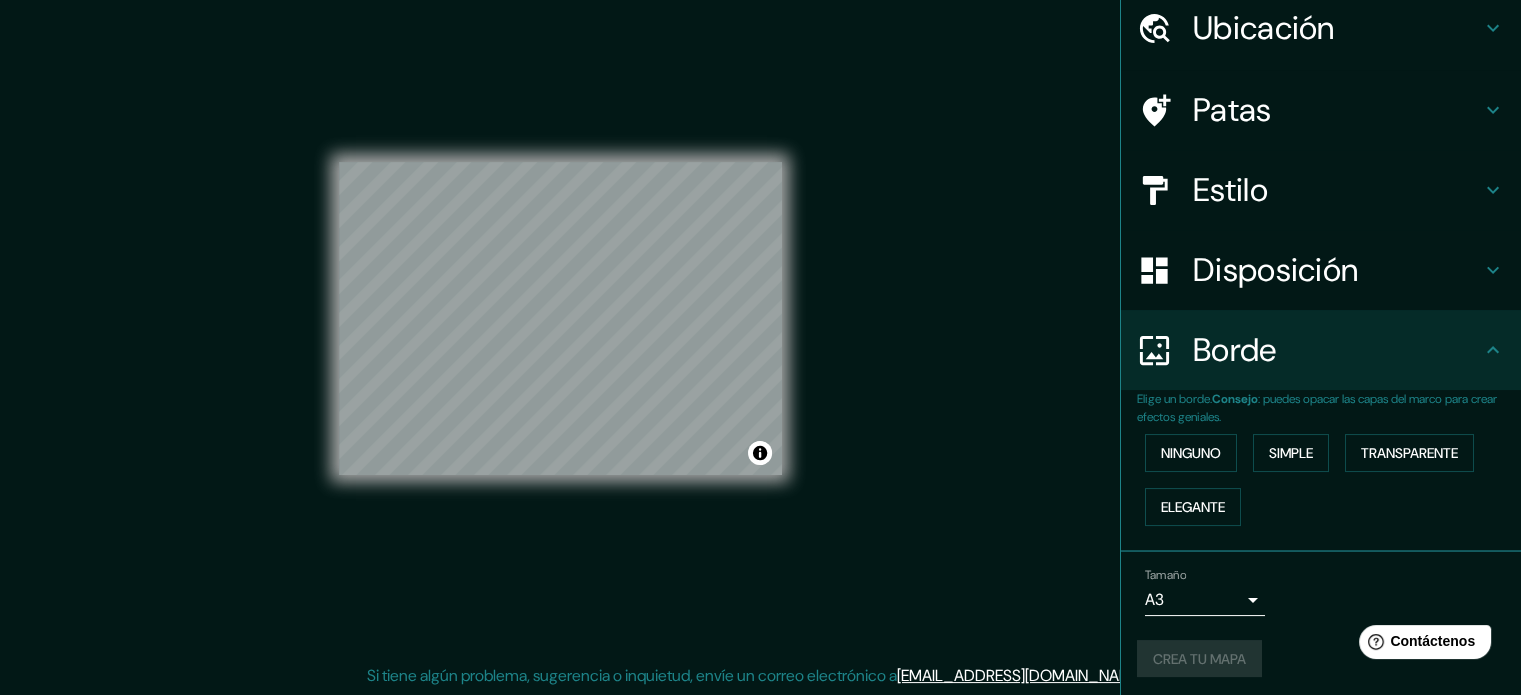scroll, scrollTop: 80, scrollLeft: 0, axis: vertical 